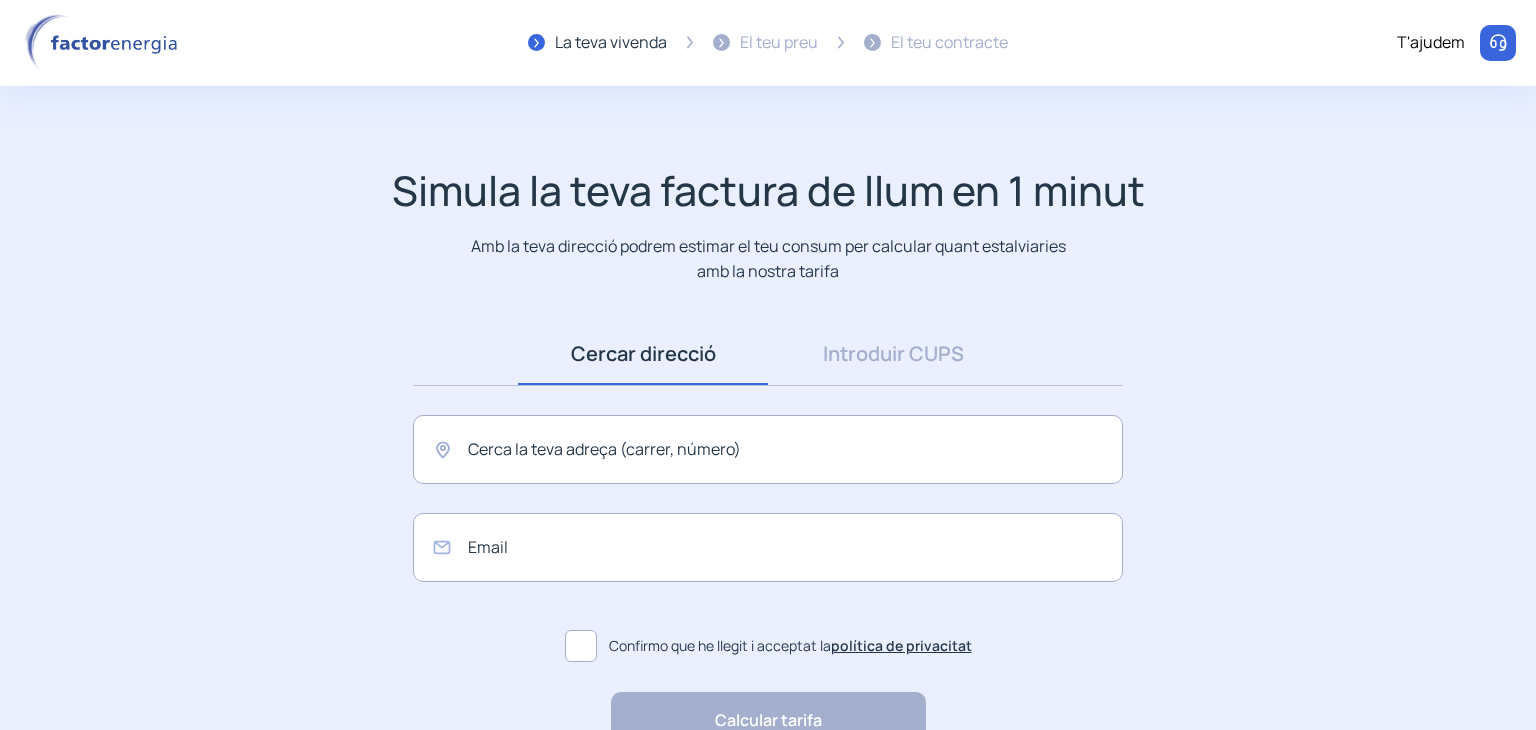 scroll, scrollTop: 0, scrollLeft: 0, axis: both 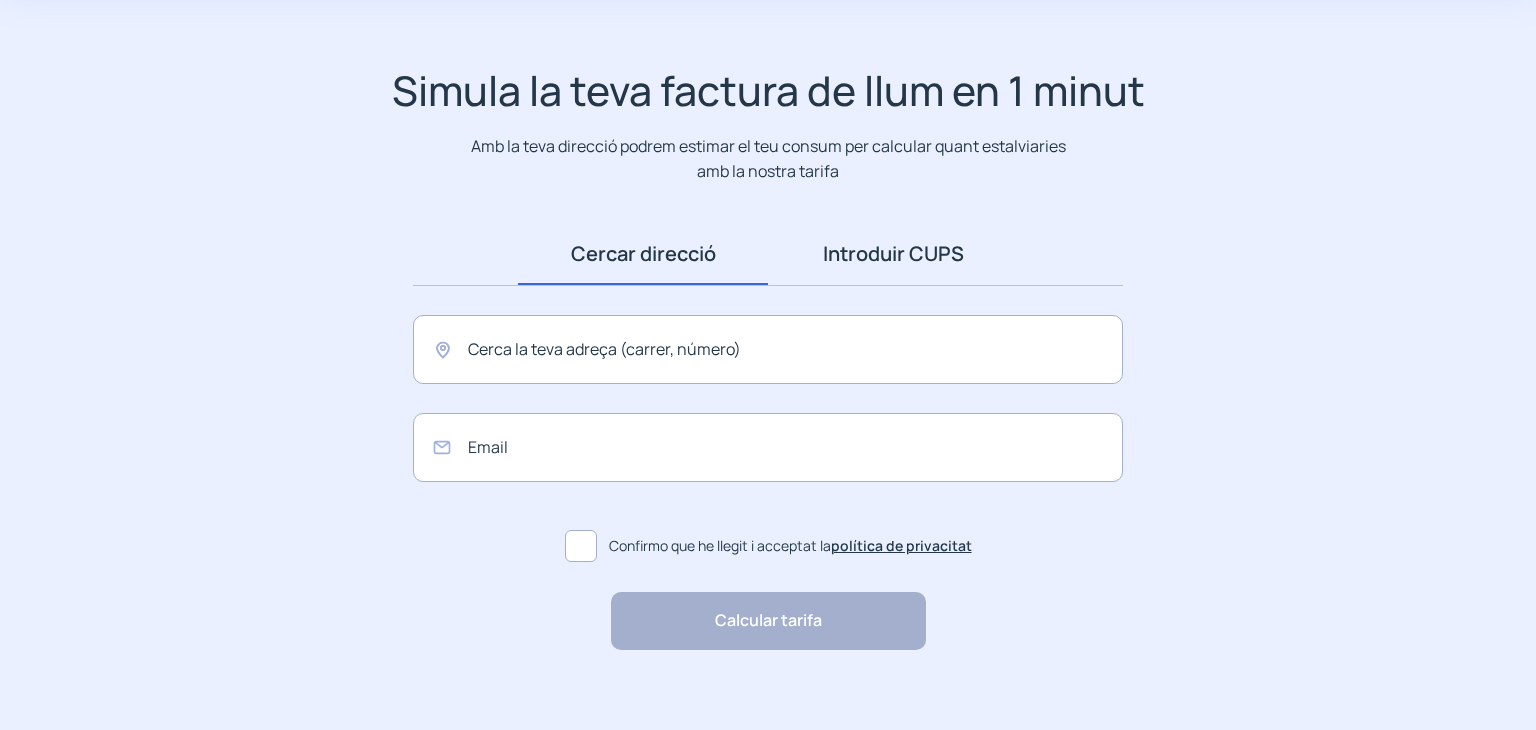click on "Introduir CUPS" at bounding box center [893, 254] 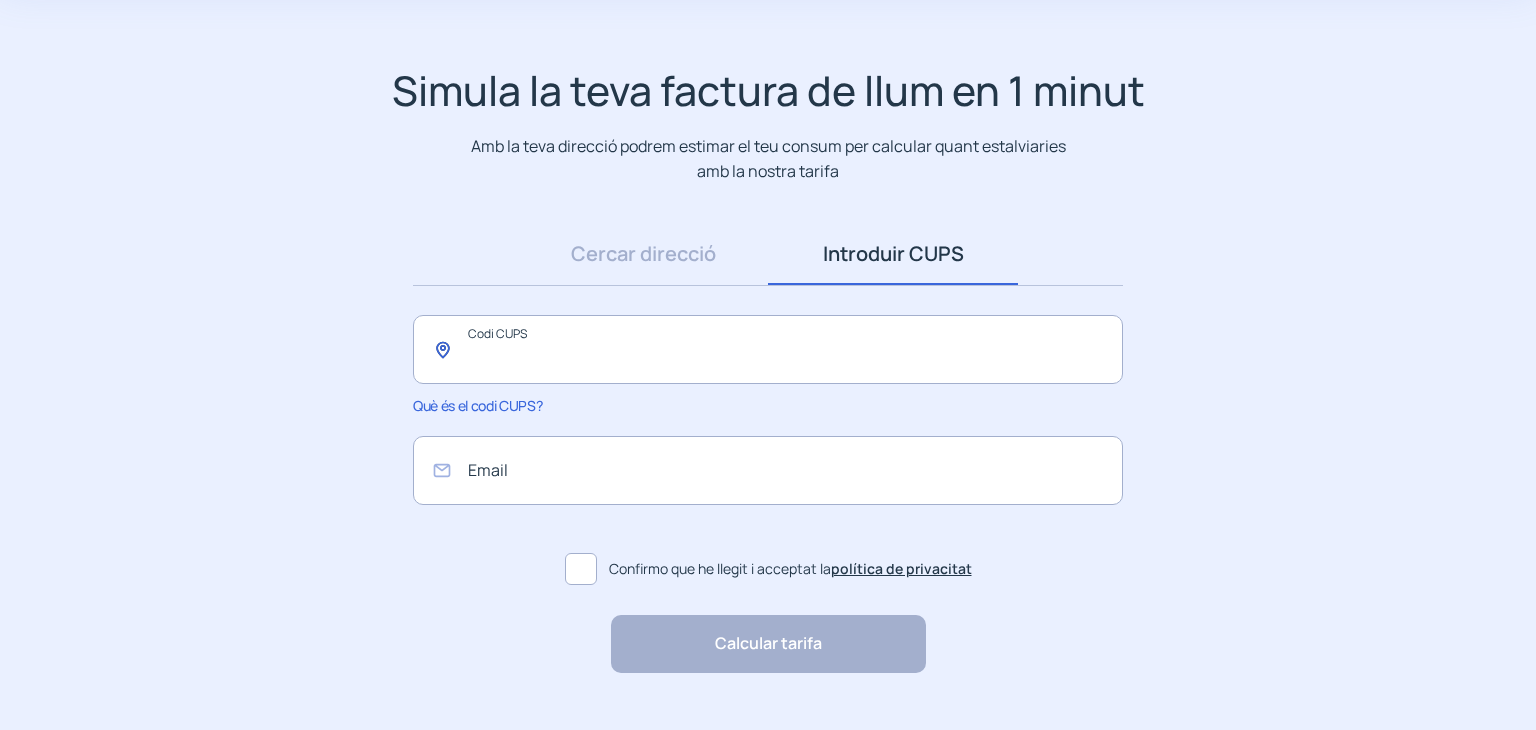 click 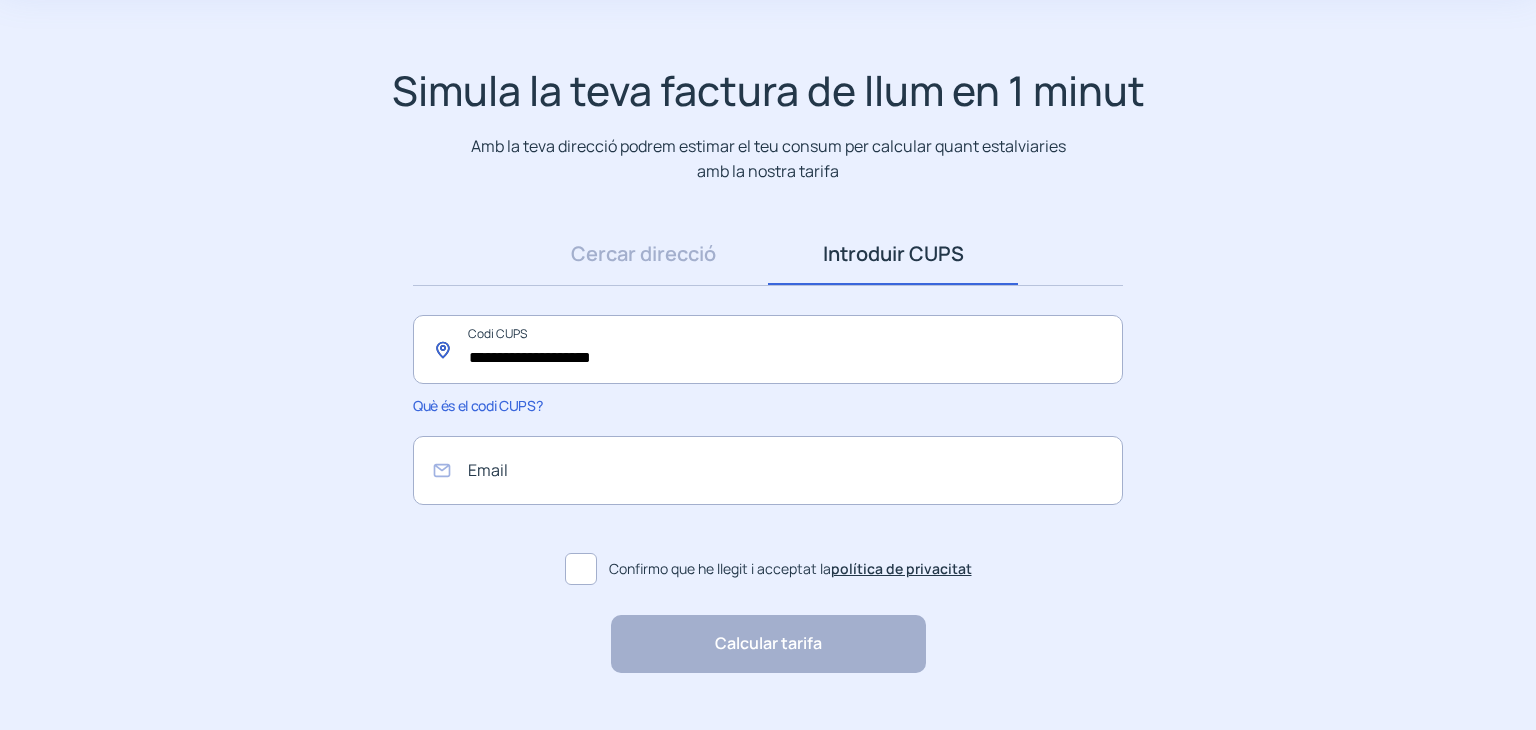 type on "**********" 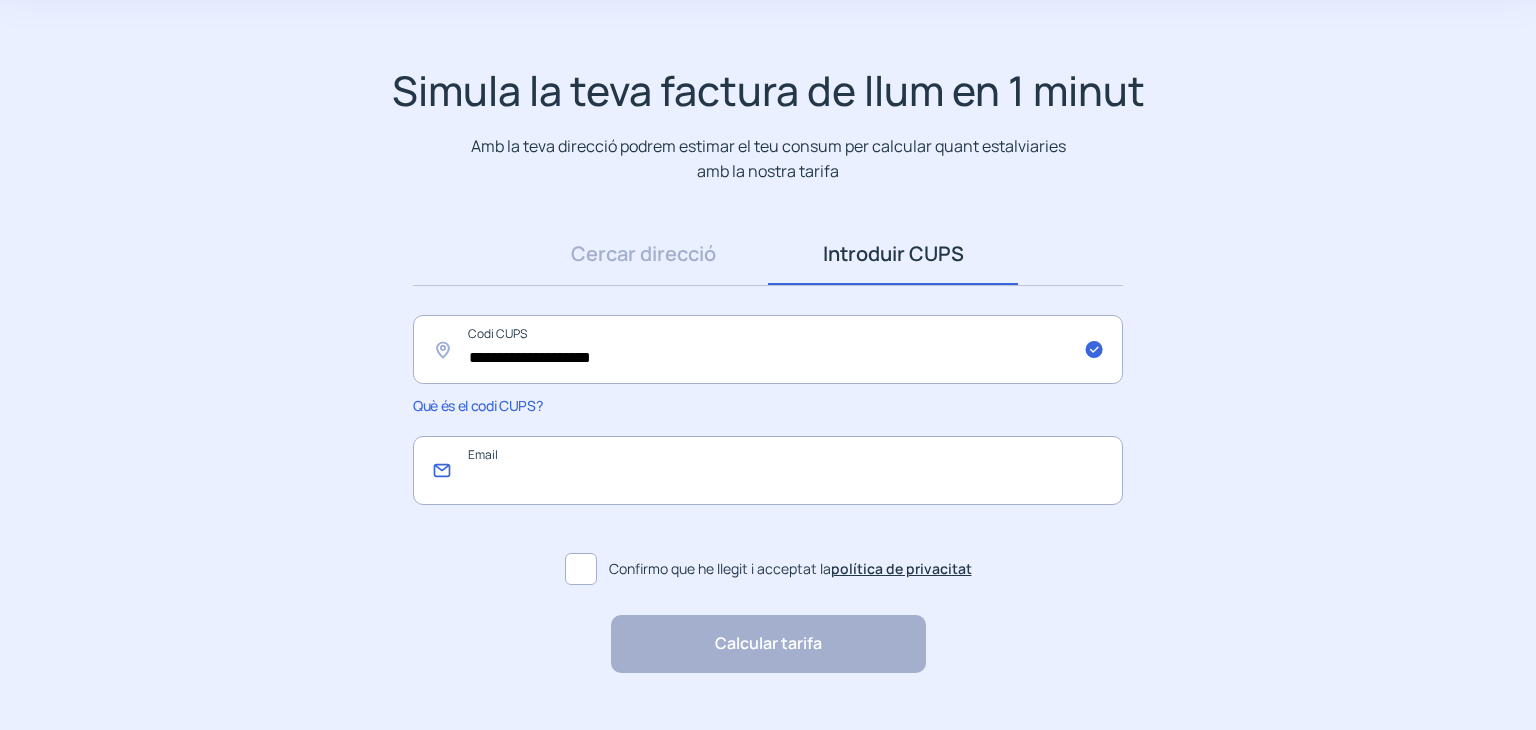 click 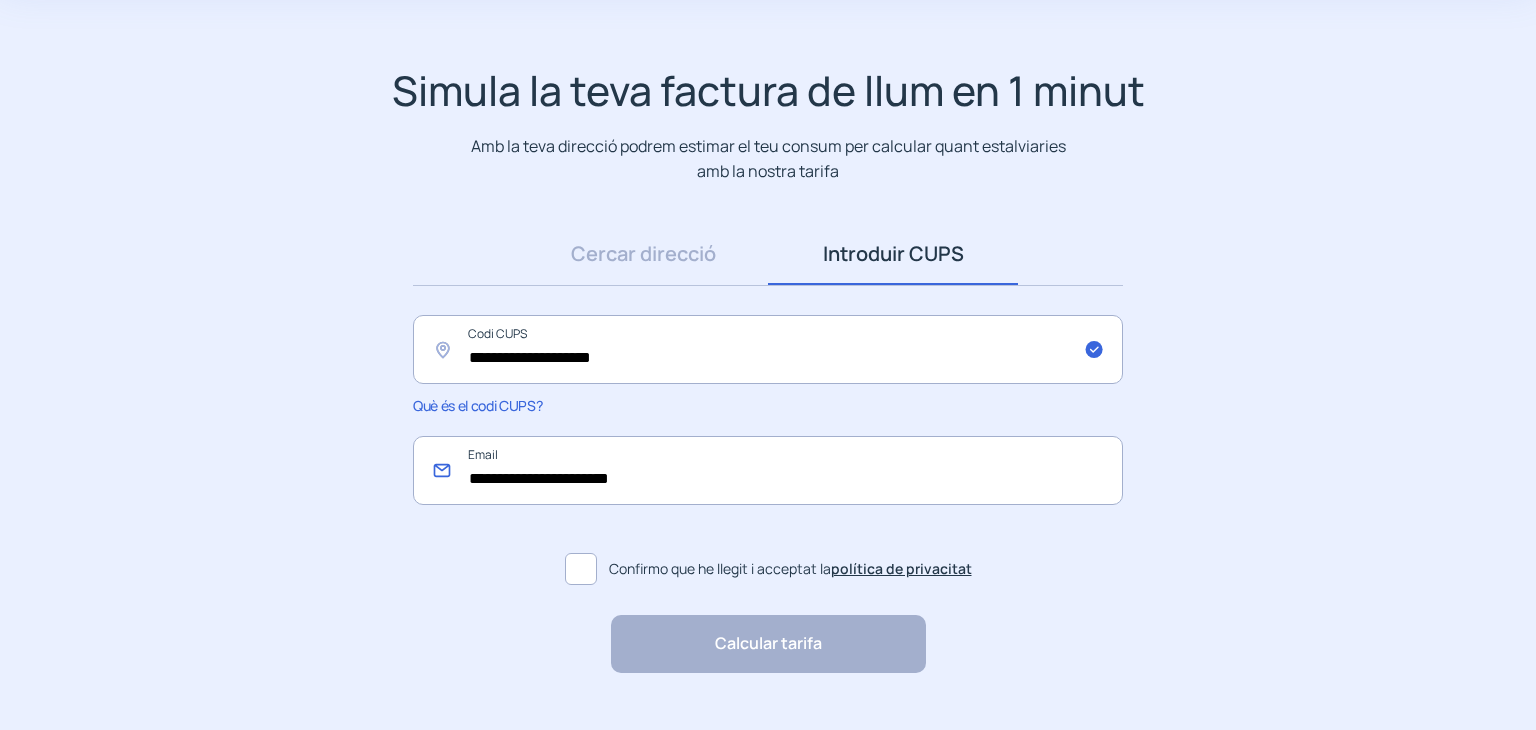 type on "**********" 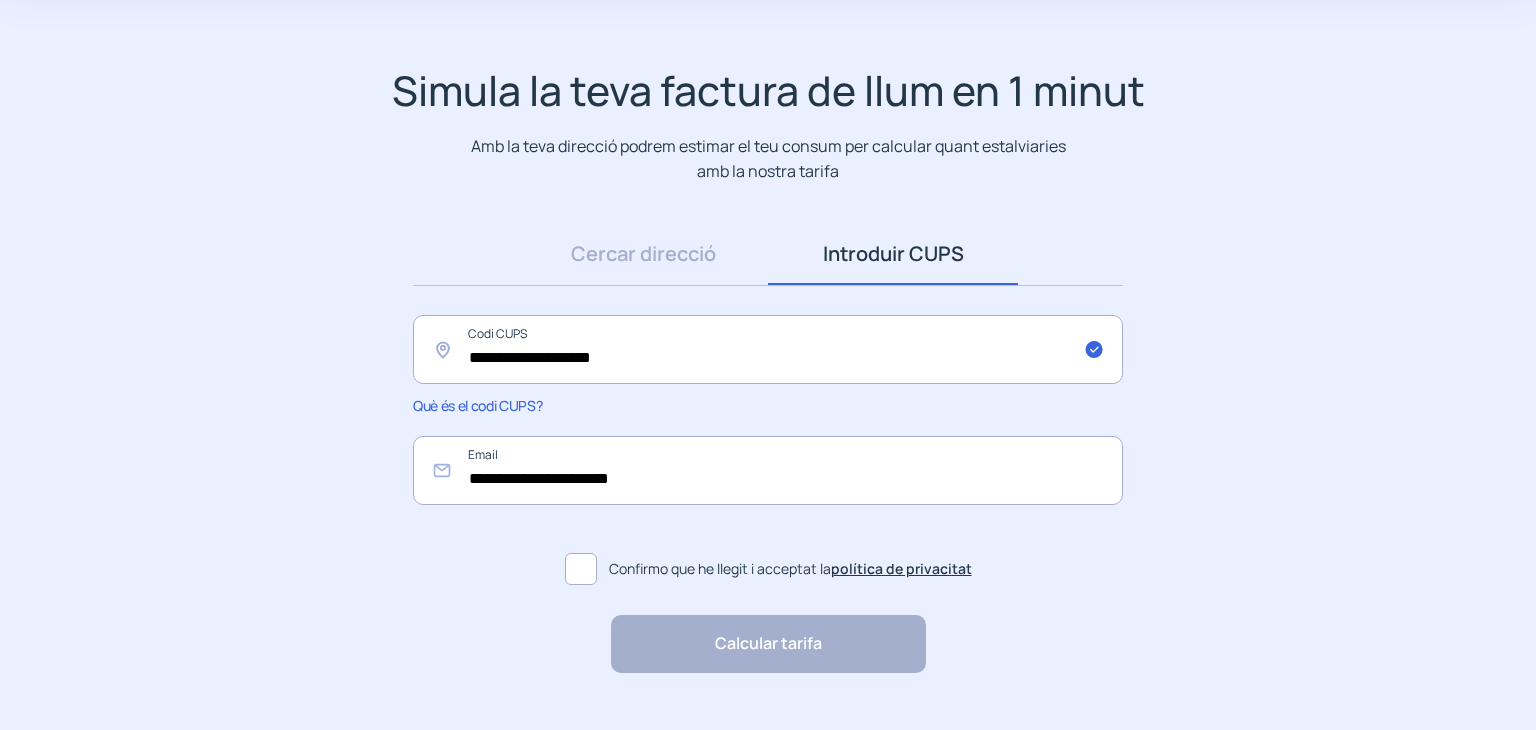 click 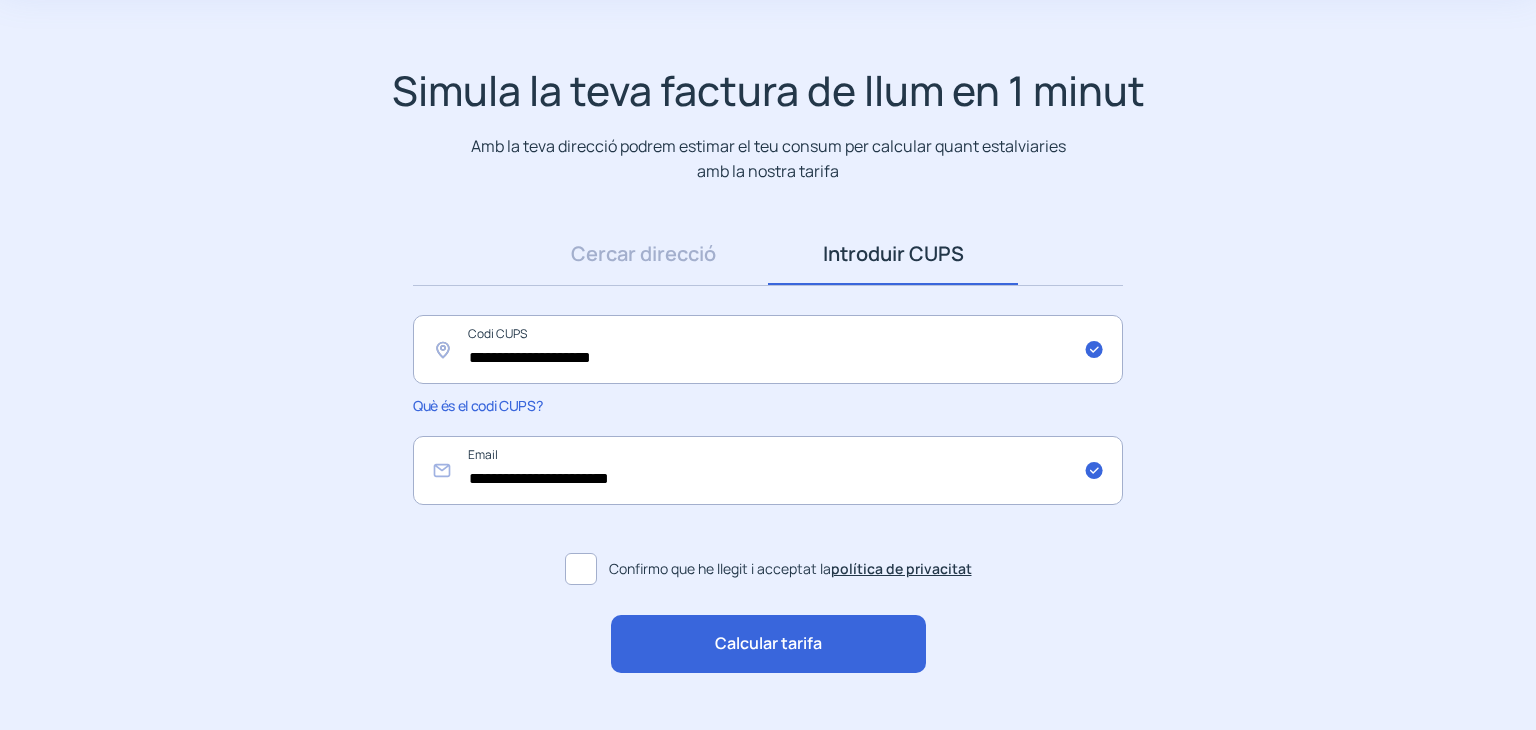 click on "Calcular tarifa" 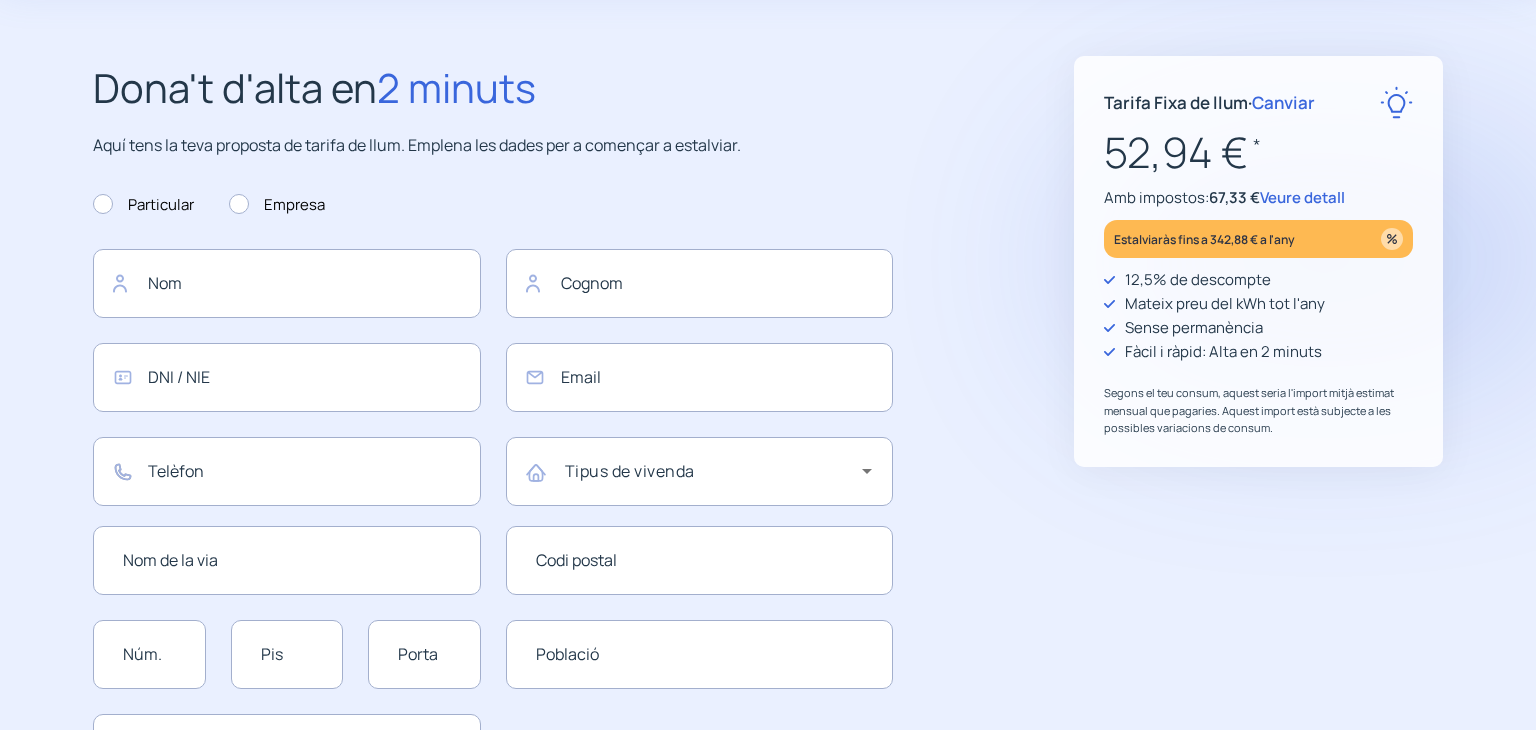 type on "**********" 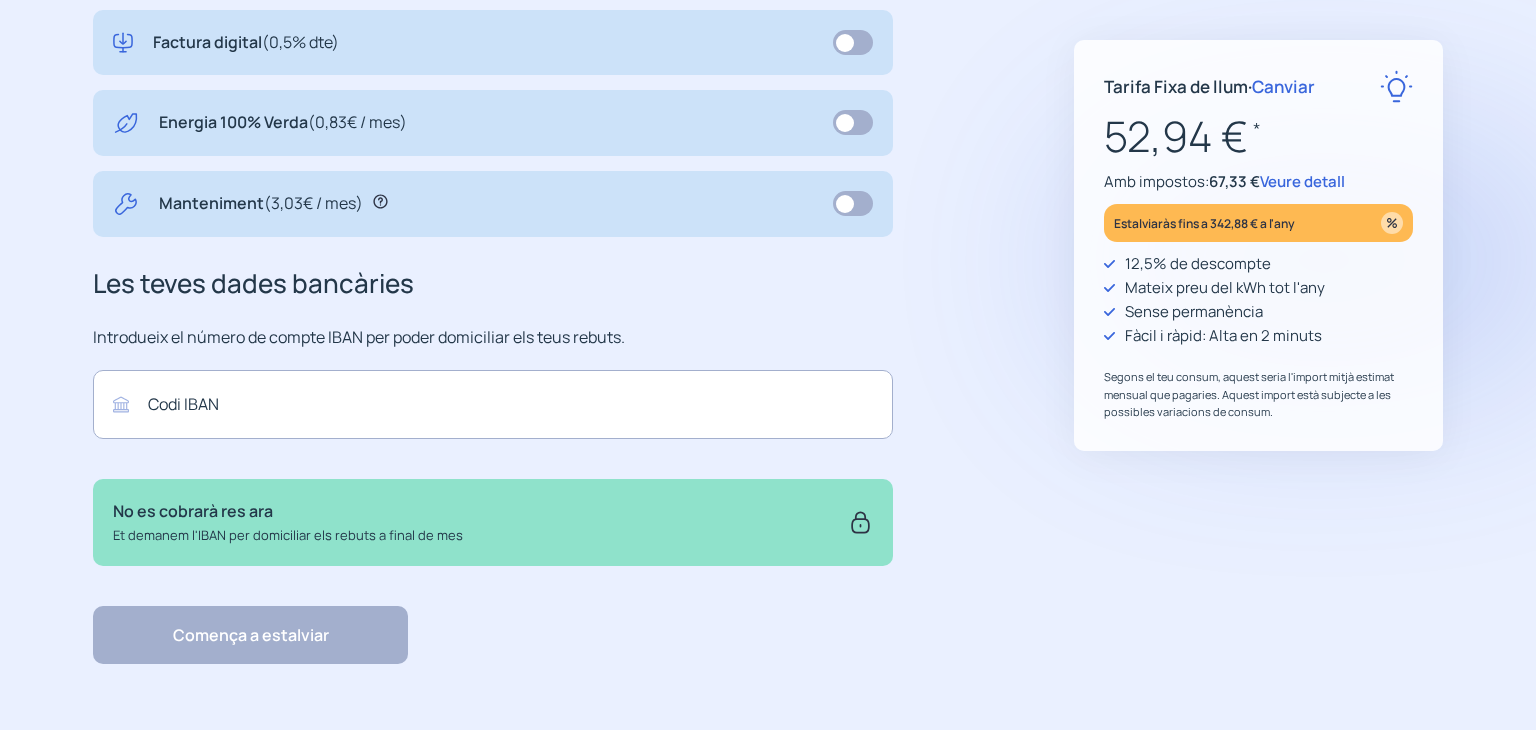 scroll, scrollTop: 1024, scrollLeft: 0, axis: vertical 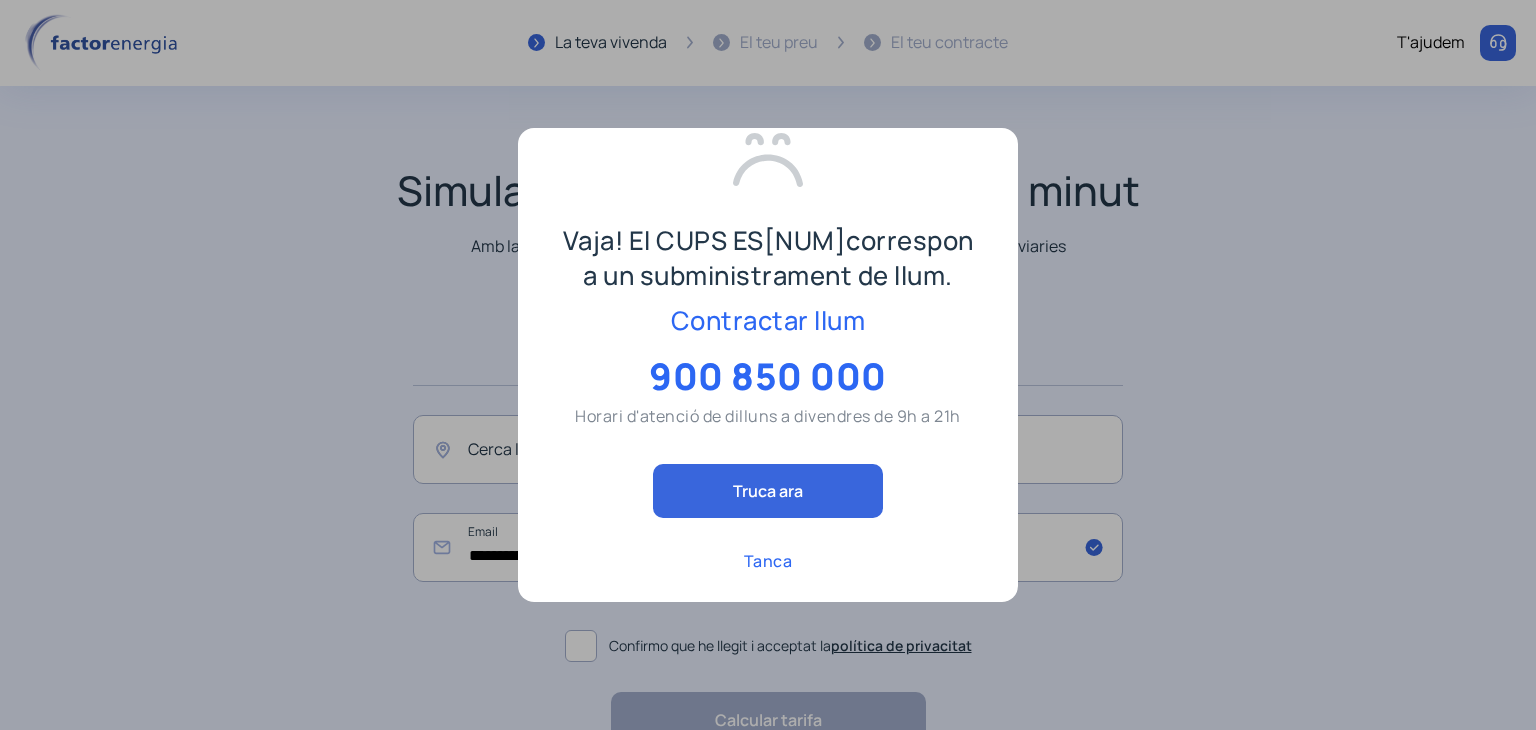 click on "Tanca" at bounding box center (768, 561) 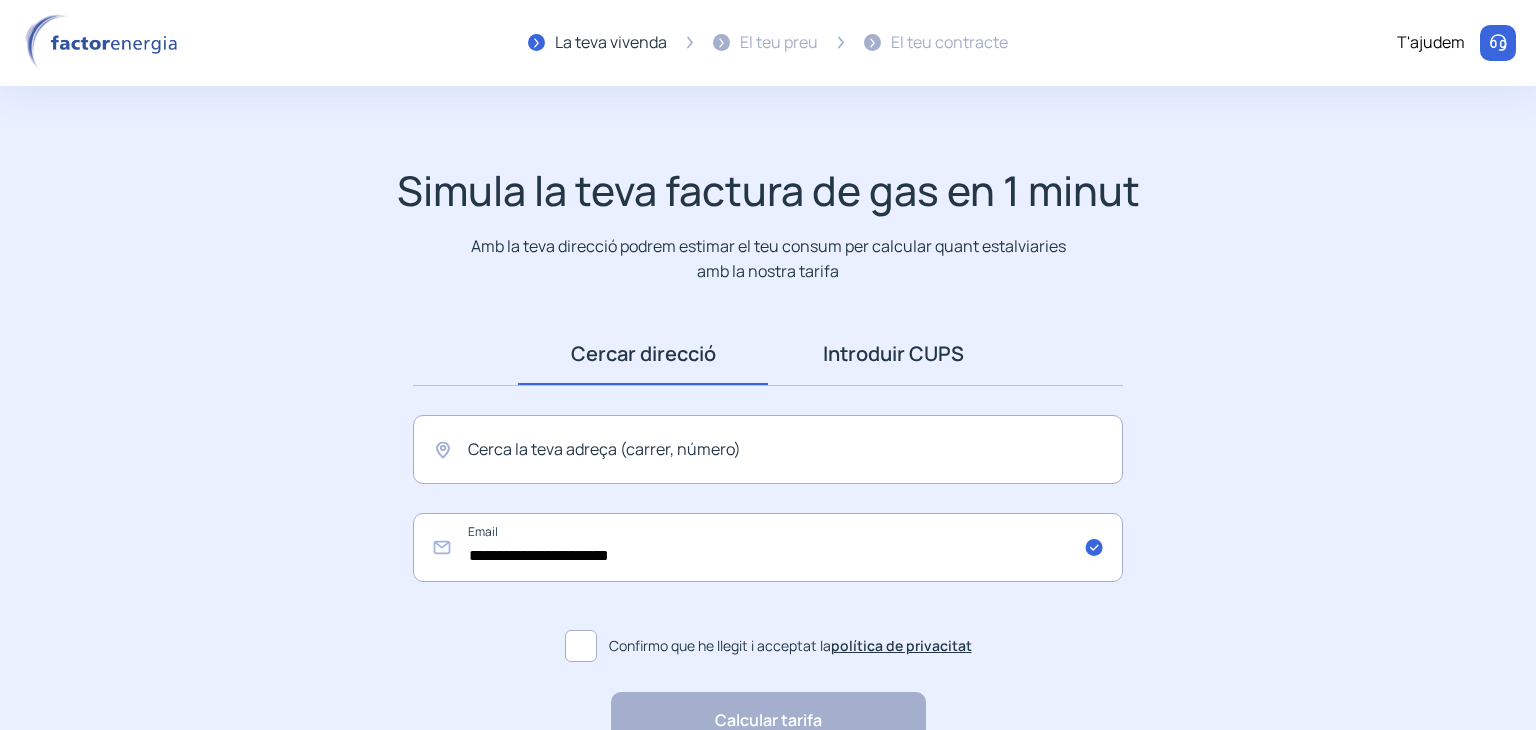 click on "Introduir CUPS" at bounding box center (893, 354) 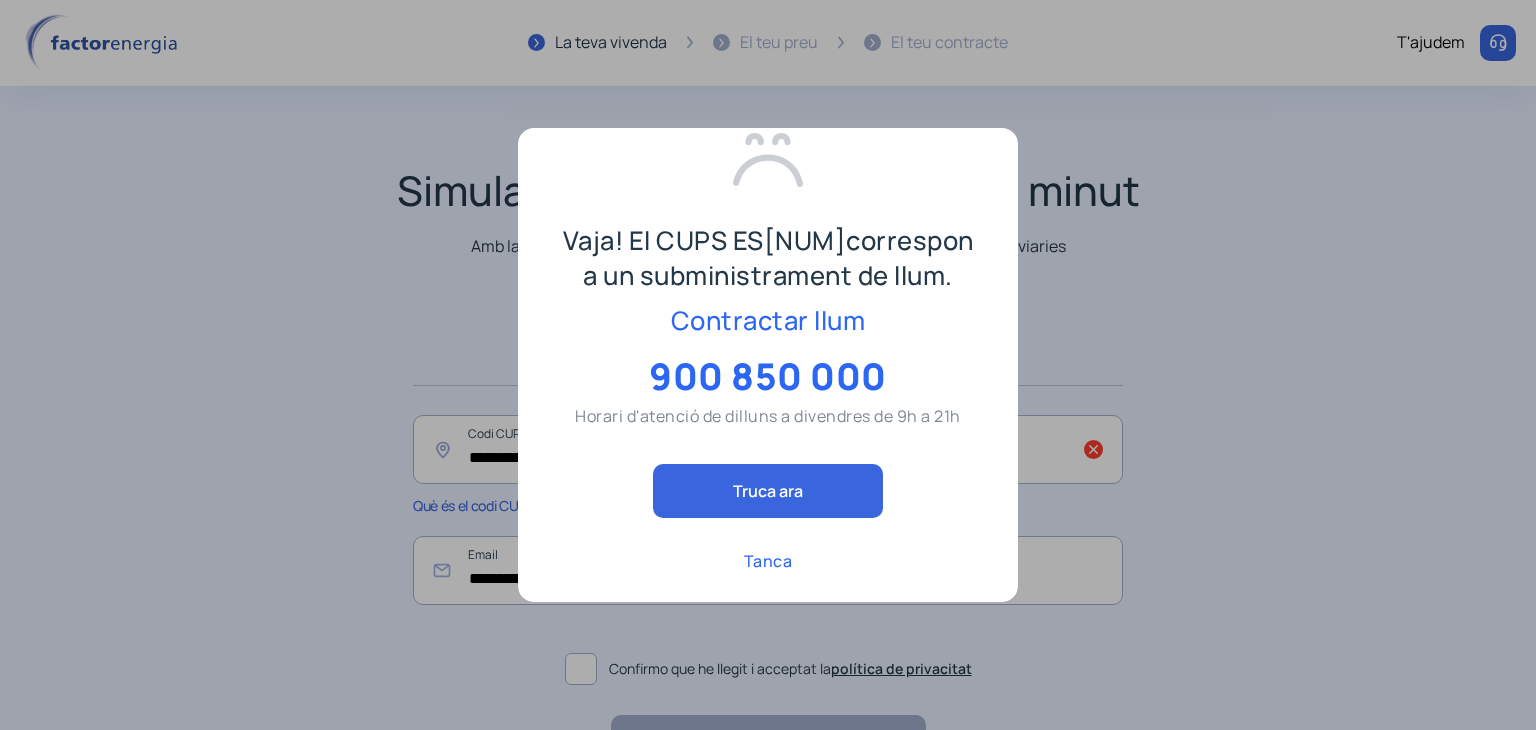 scroll, scrollTop: 96, scrollLeft: 0, axis: vertical 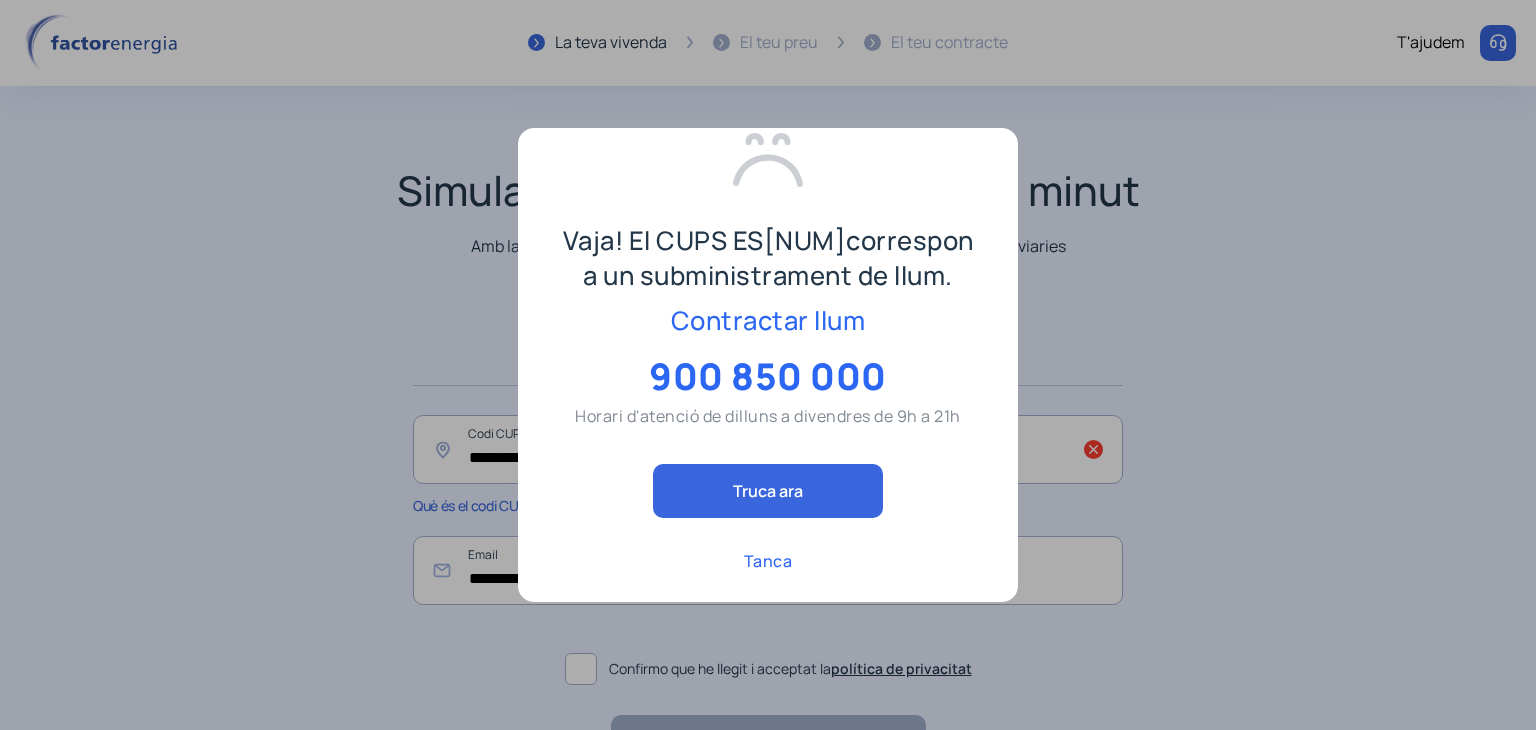 click at bounding box center (768, 365) 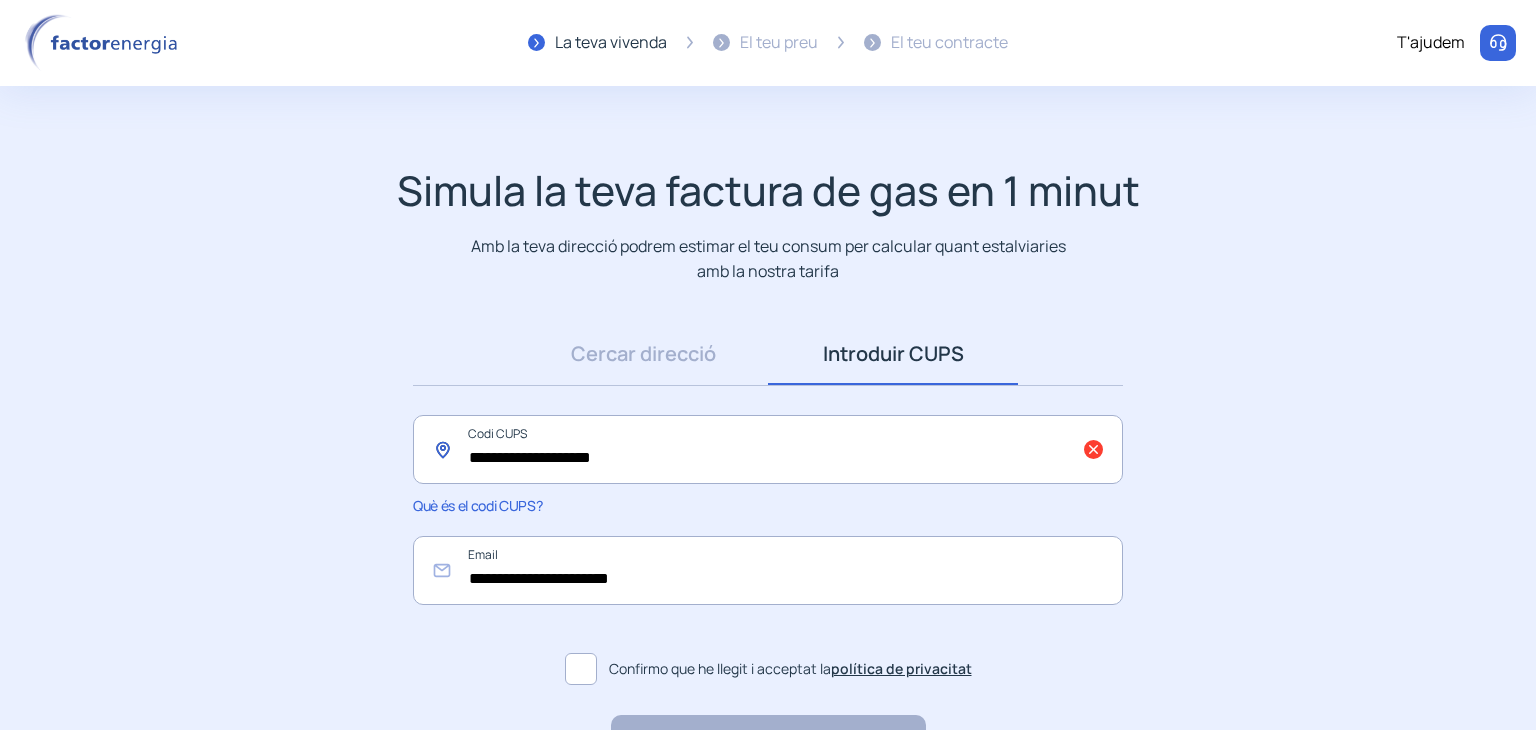 drag, startPoint x: 662, startPoint y: 462, endPoint x: 343, endPoint y: 456, distance: 319.05643 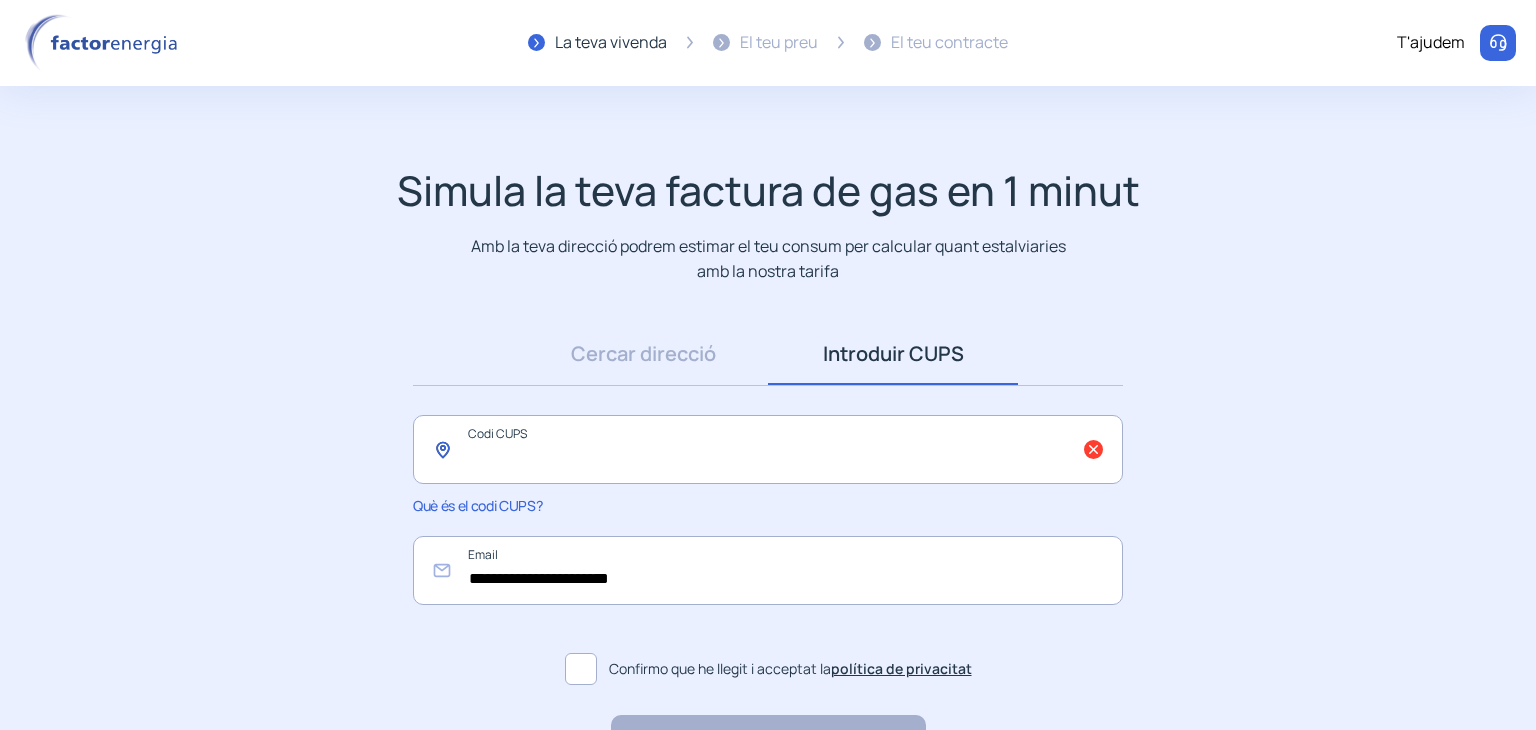 paste on "**********" 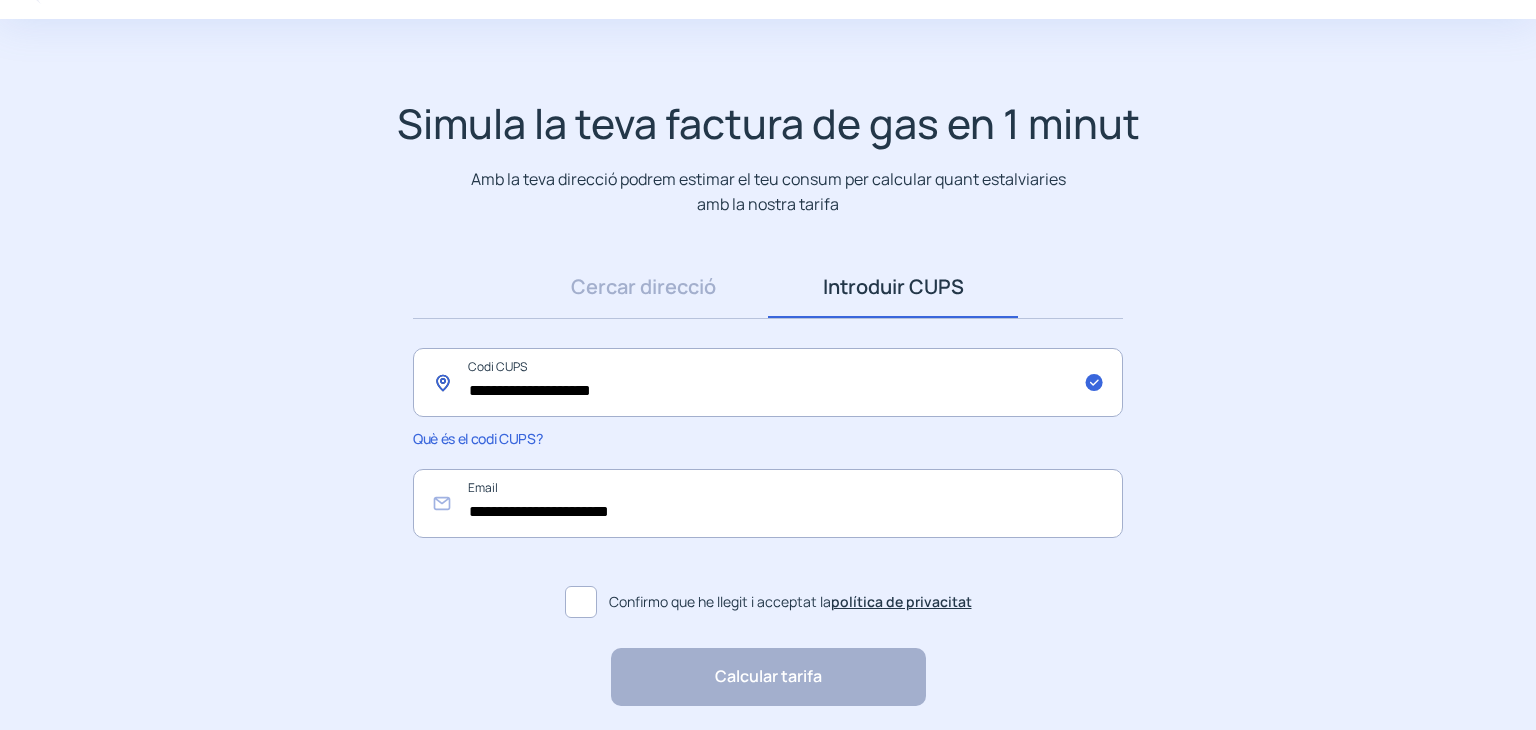 scroll, scrollTop: 100, scrollLeft: 0, axis: vertical 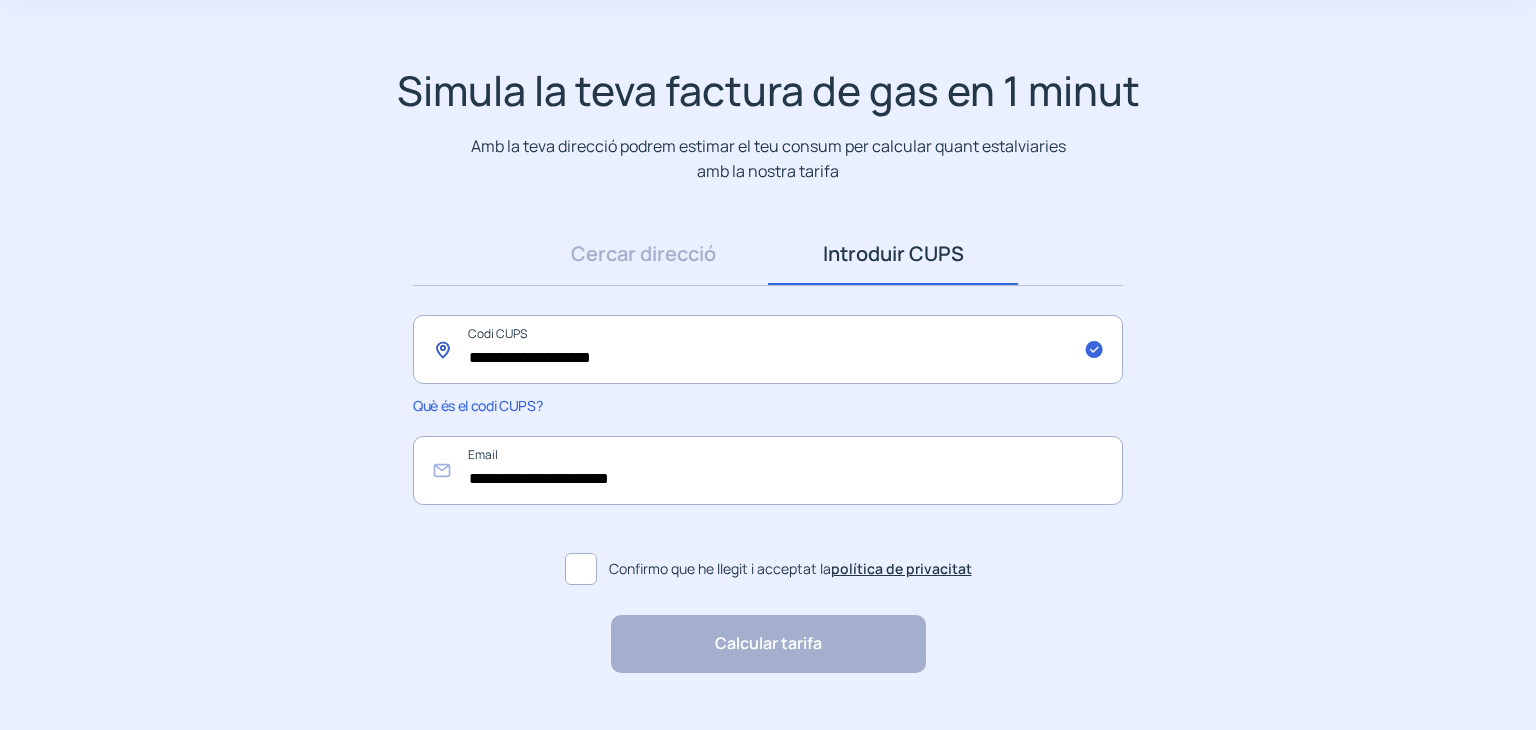 type on "**********" 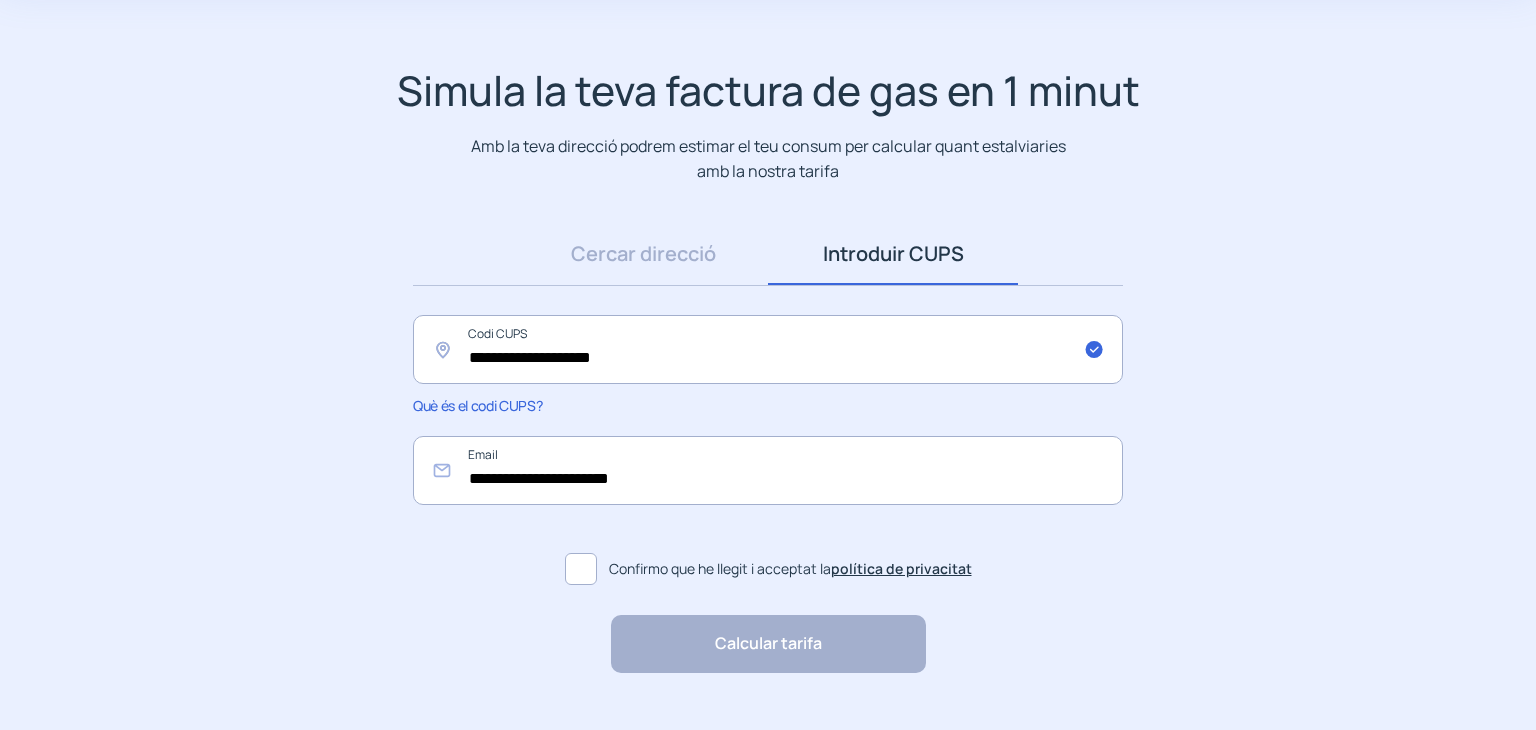 click on "Calcular tarifa "Excel·lent servei i atenció al client" "Respecte pel client i varietat de tarifes" "Tot genial i molt ràpid" "Rapidesa i bon tracte al client"" 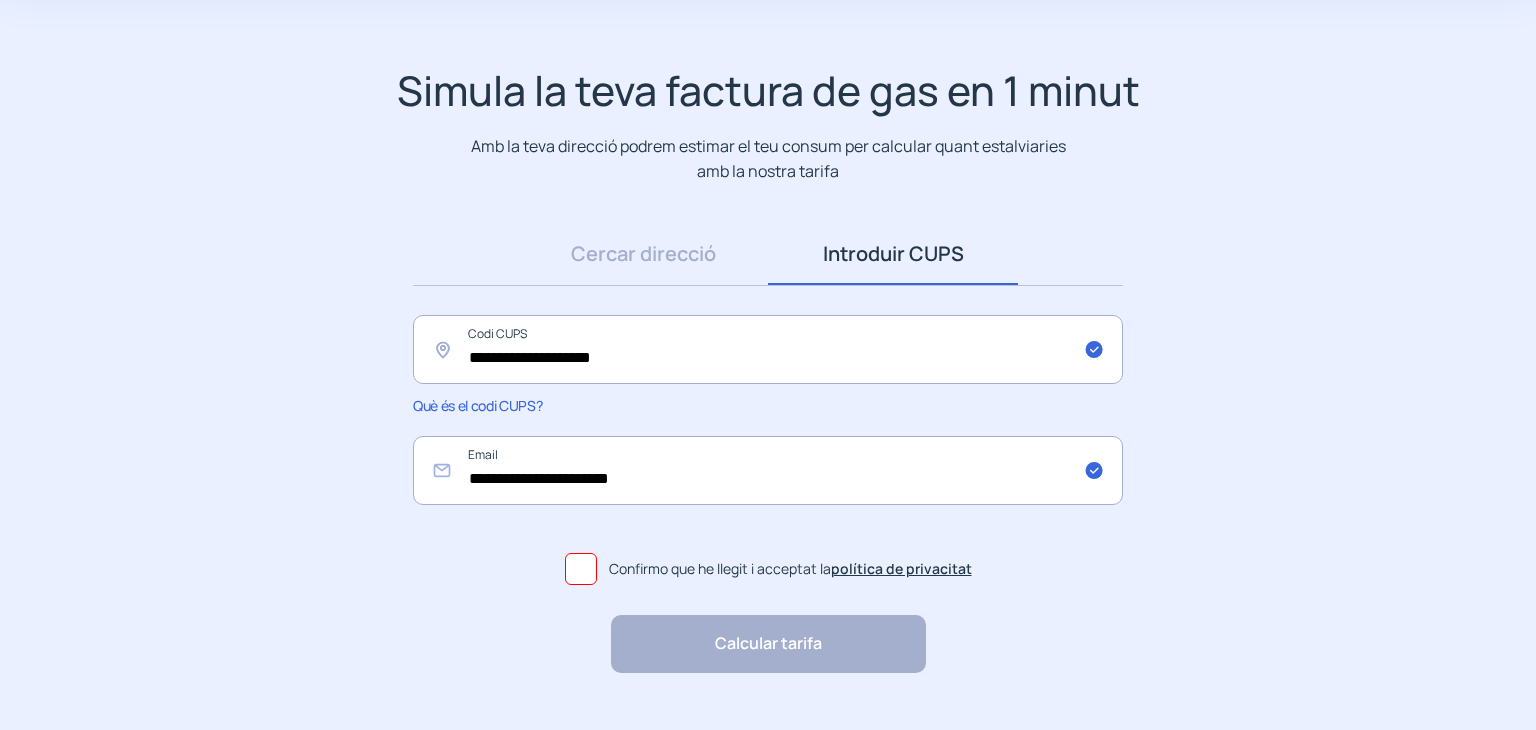 click 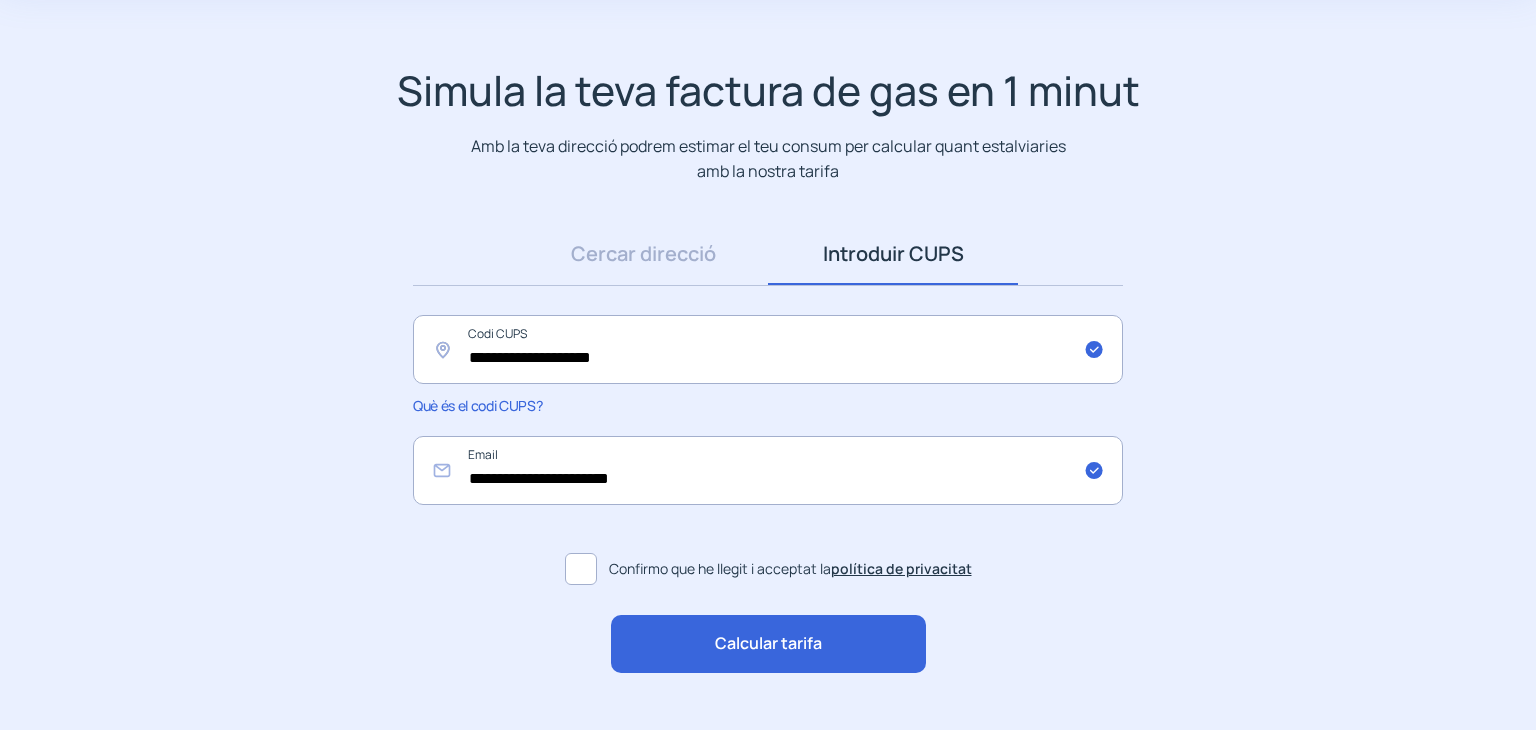 click on "Calcular tarifa" 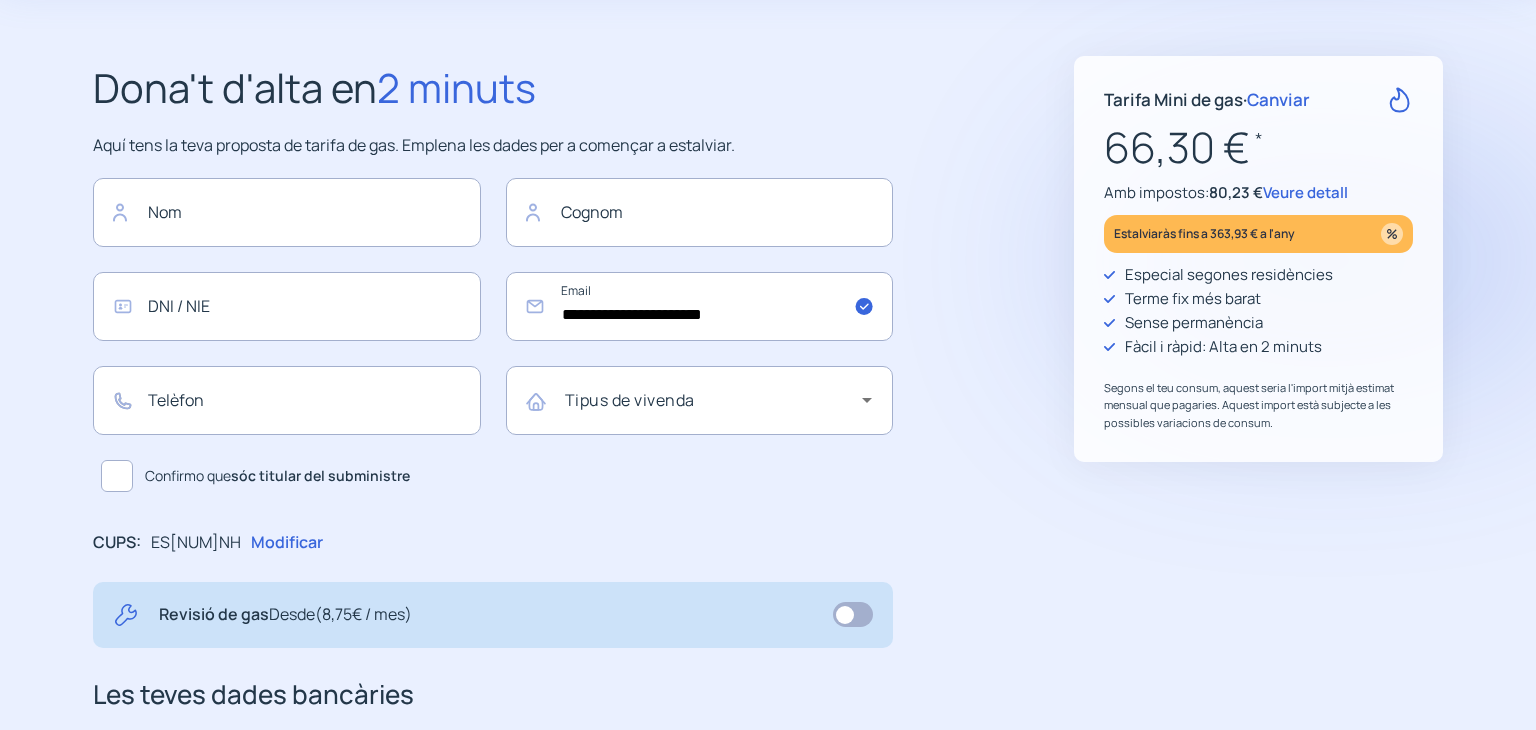 scroll, scrollTop: 0, scrollLeft: 0, axis: both 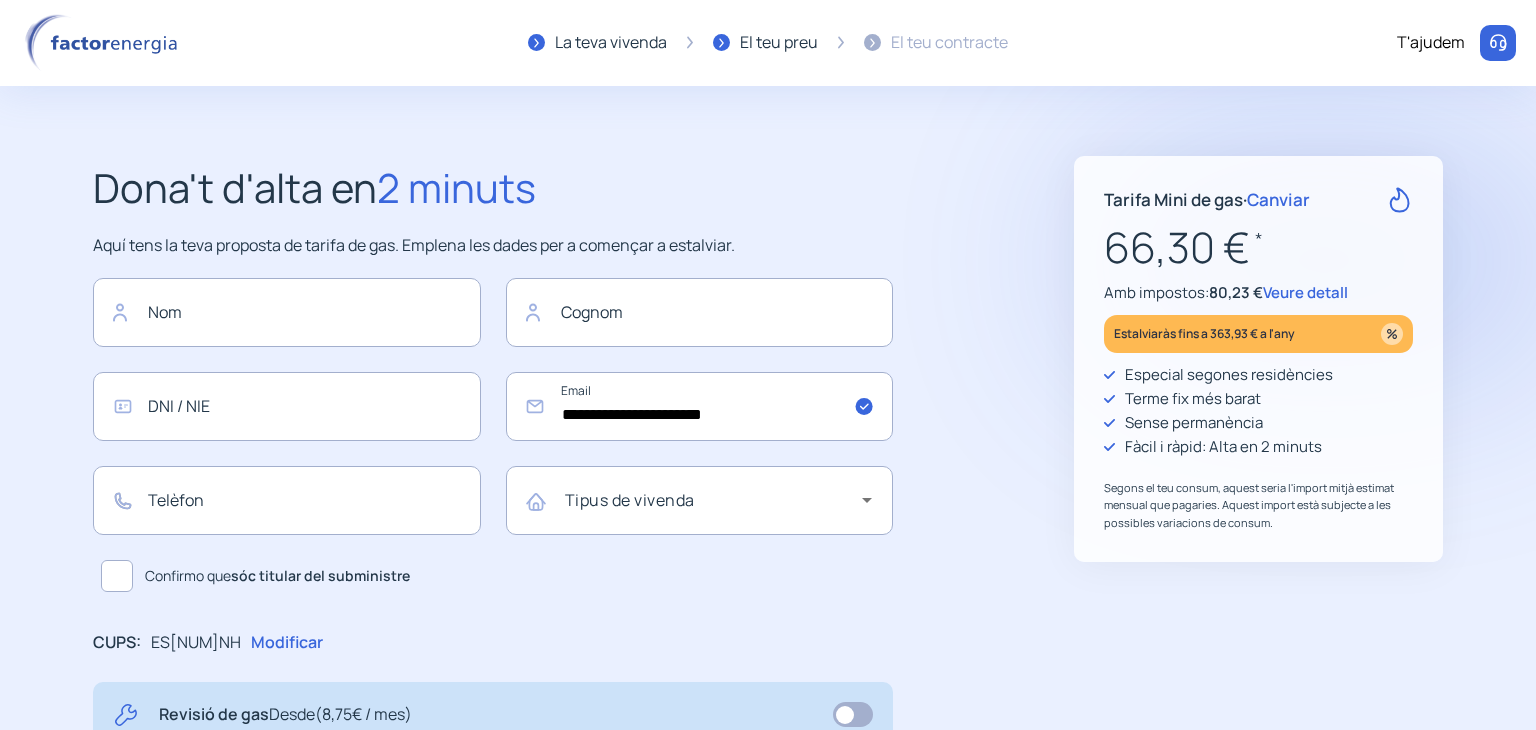 click on "Canviar" 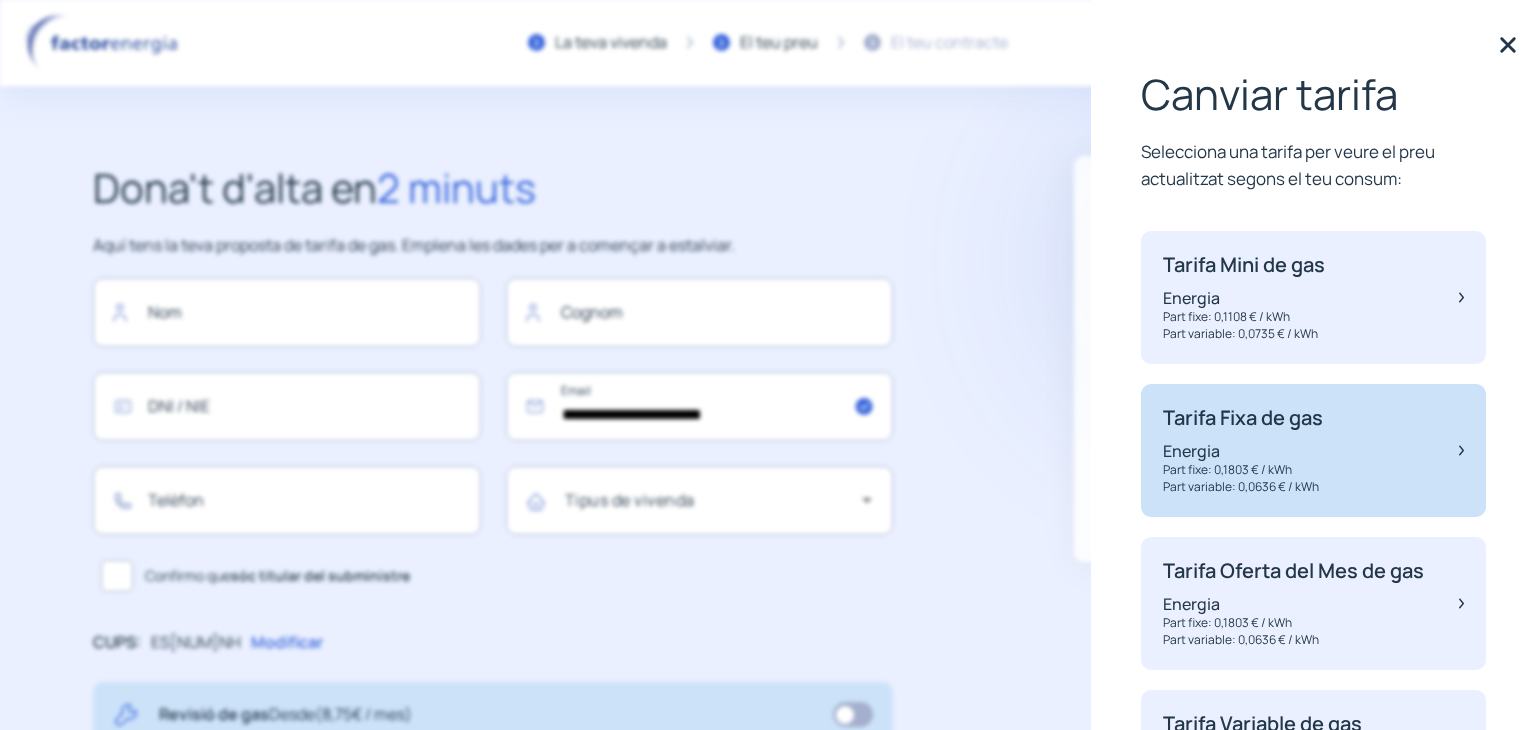 click on "Tarifa Fixa de gas Energia Part fixe: 0,1803 € / kWh Part variable: 0,0636 € / kWh" 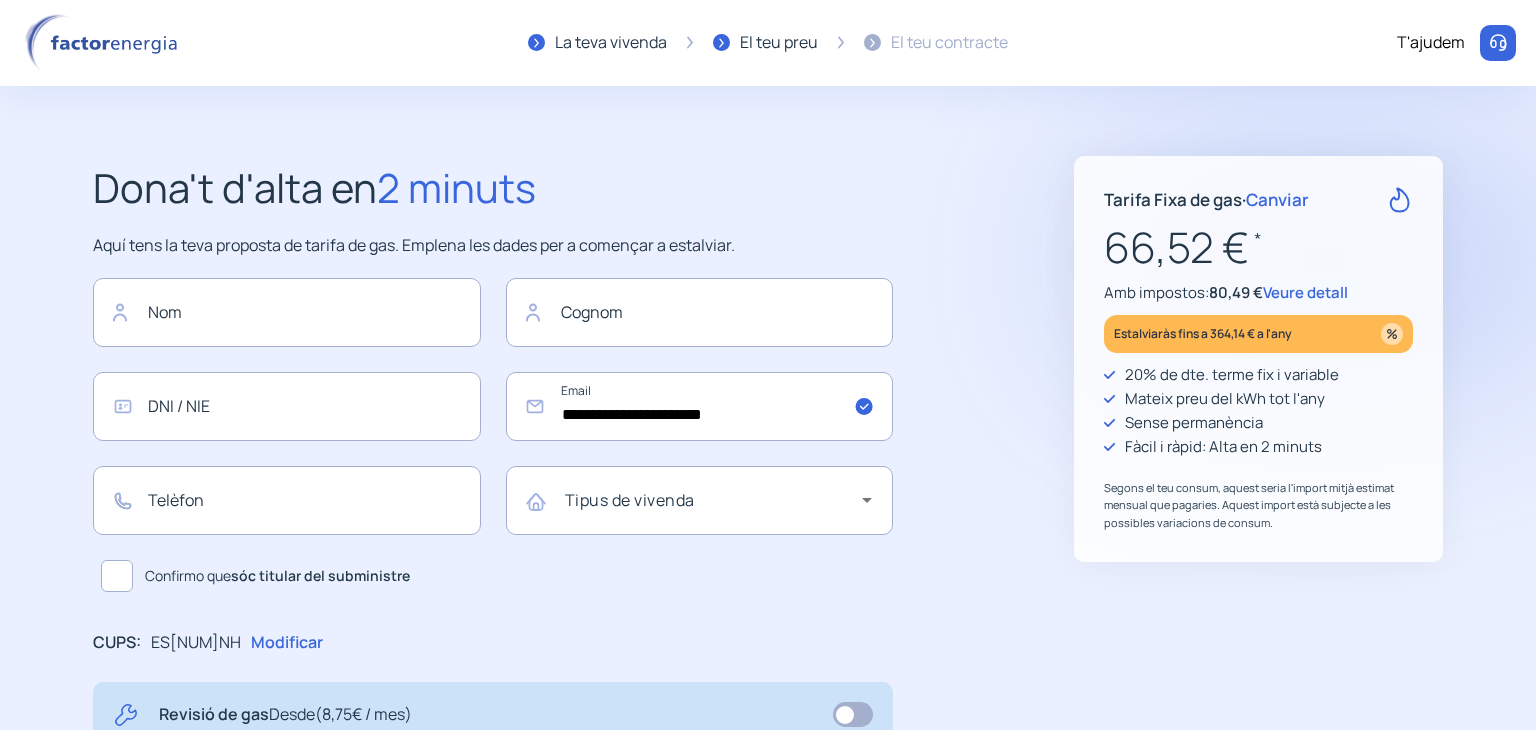 click on "Canviar" 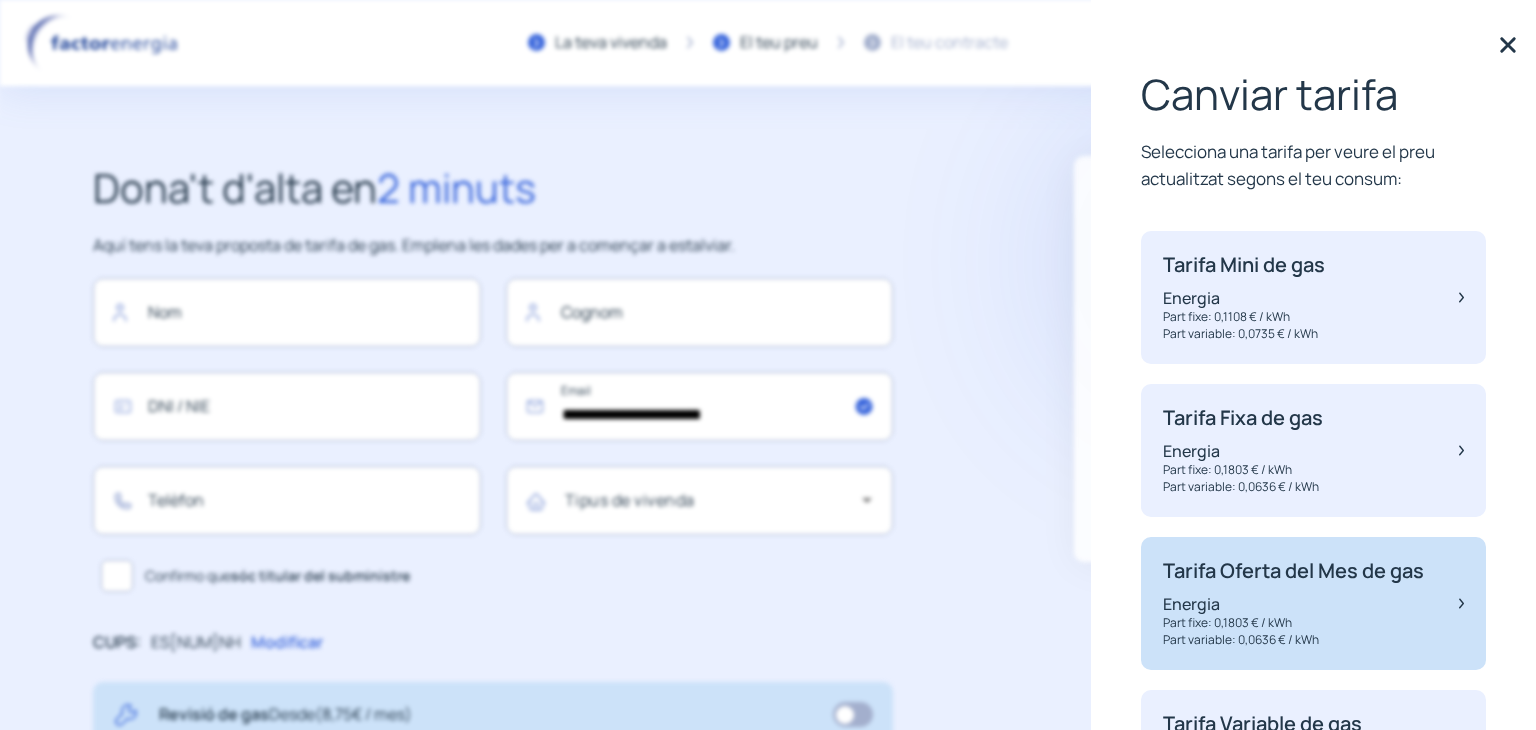 scroll, scrollTop: 100, scrollLeft: 0, axis: vertical 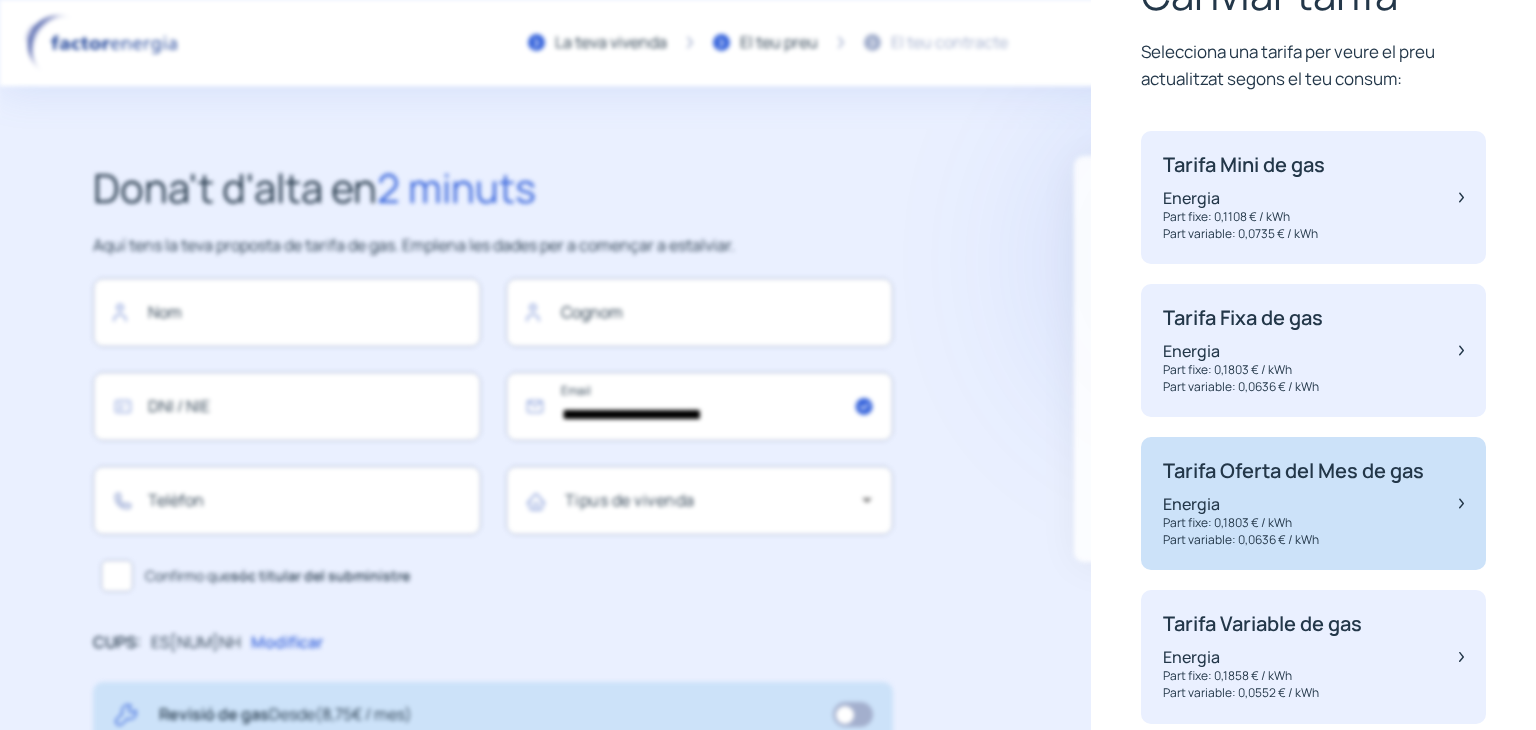 click on "Energia" 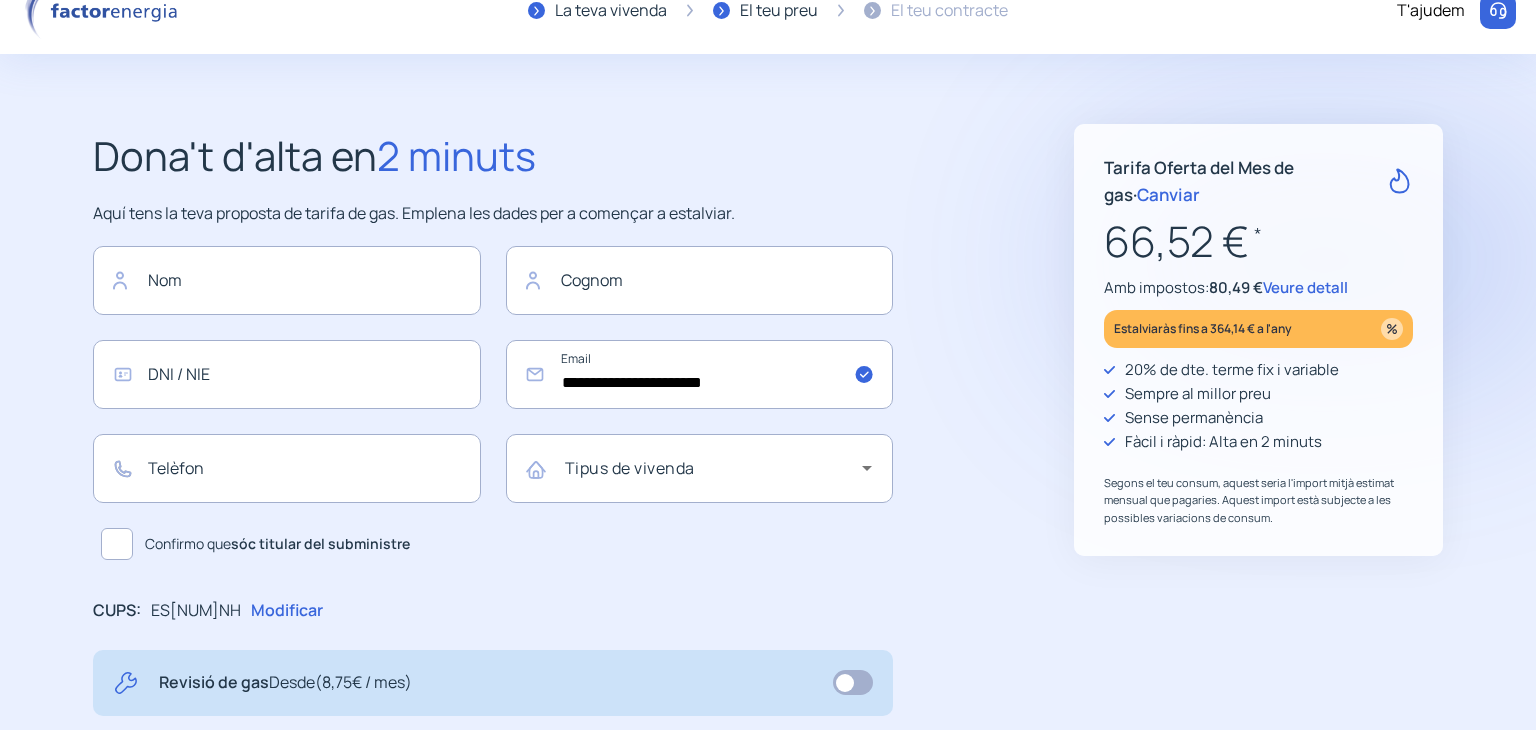 scroll, scrollTop: 0, scrollLeft: 0, axis: both 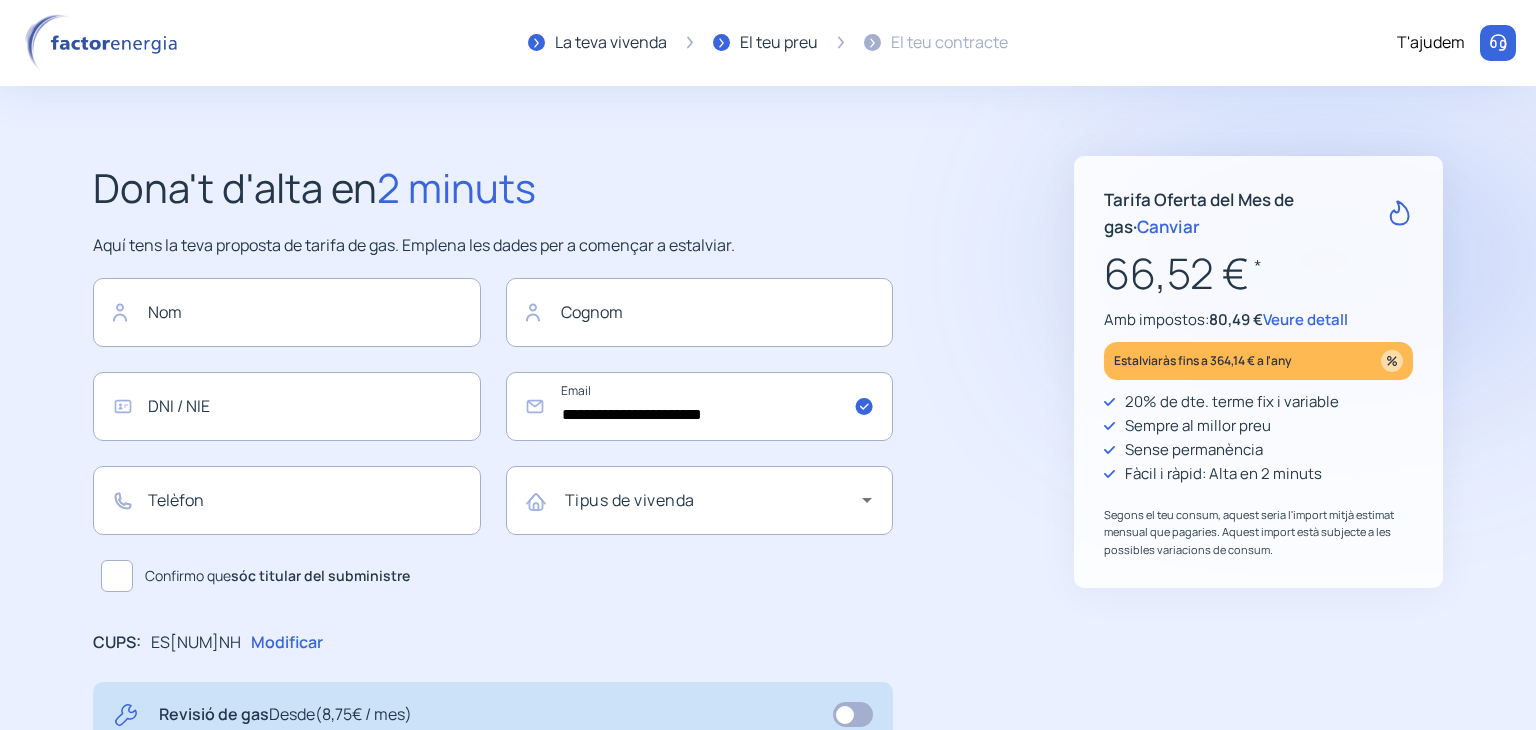 click on "Canviar" 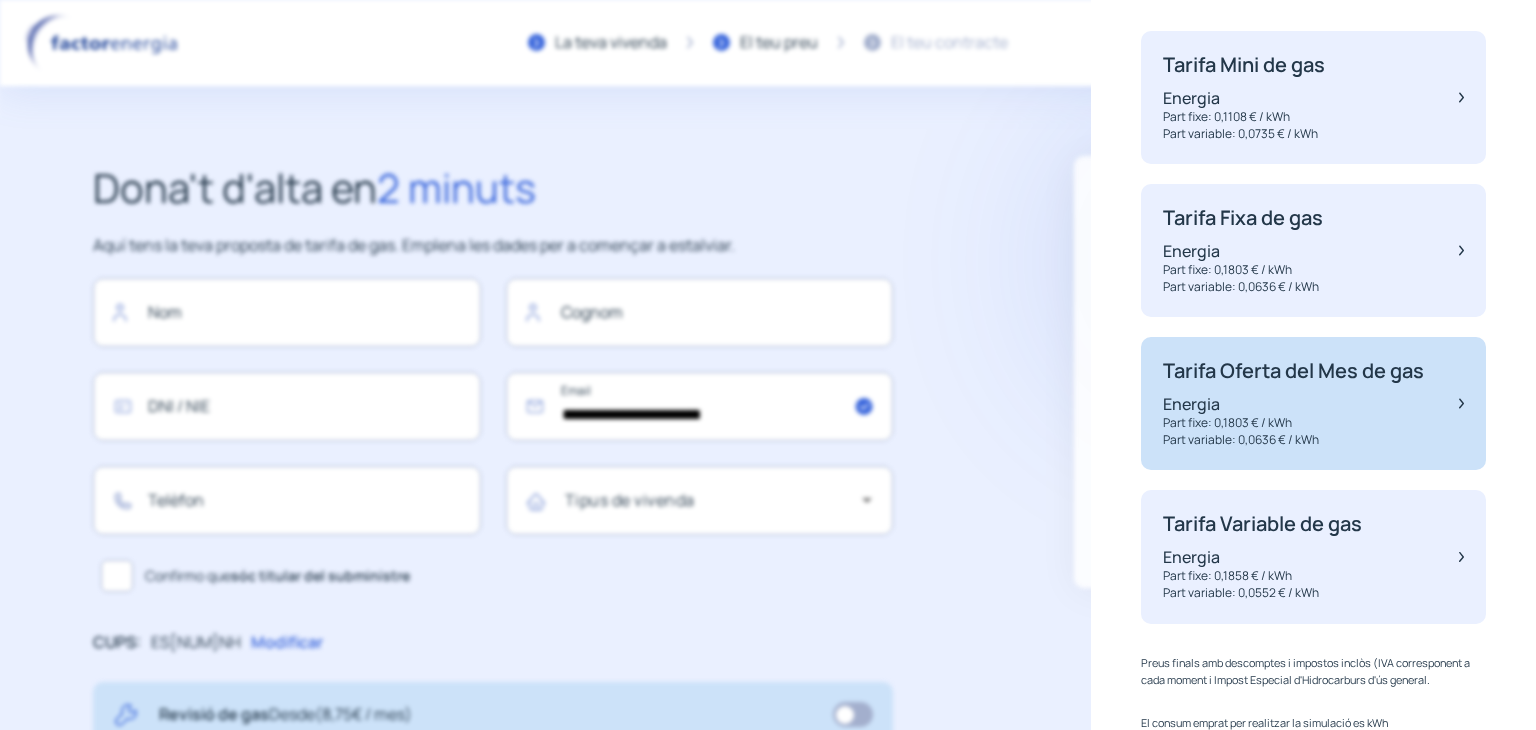 scroll, scrollTop: 274, scrollLeft: 0, axis: vertical 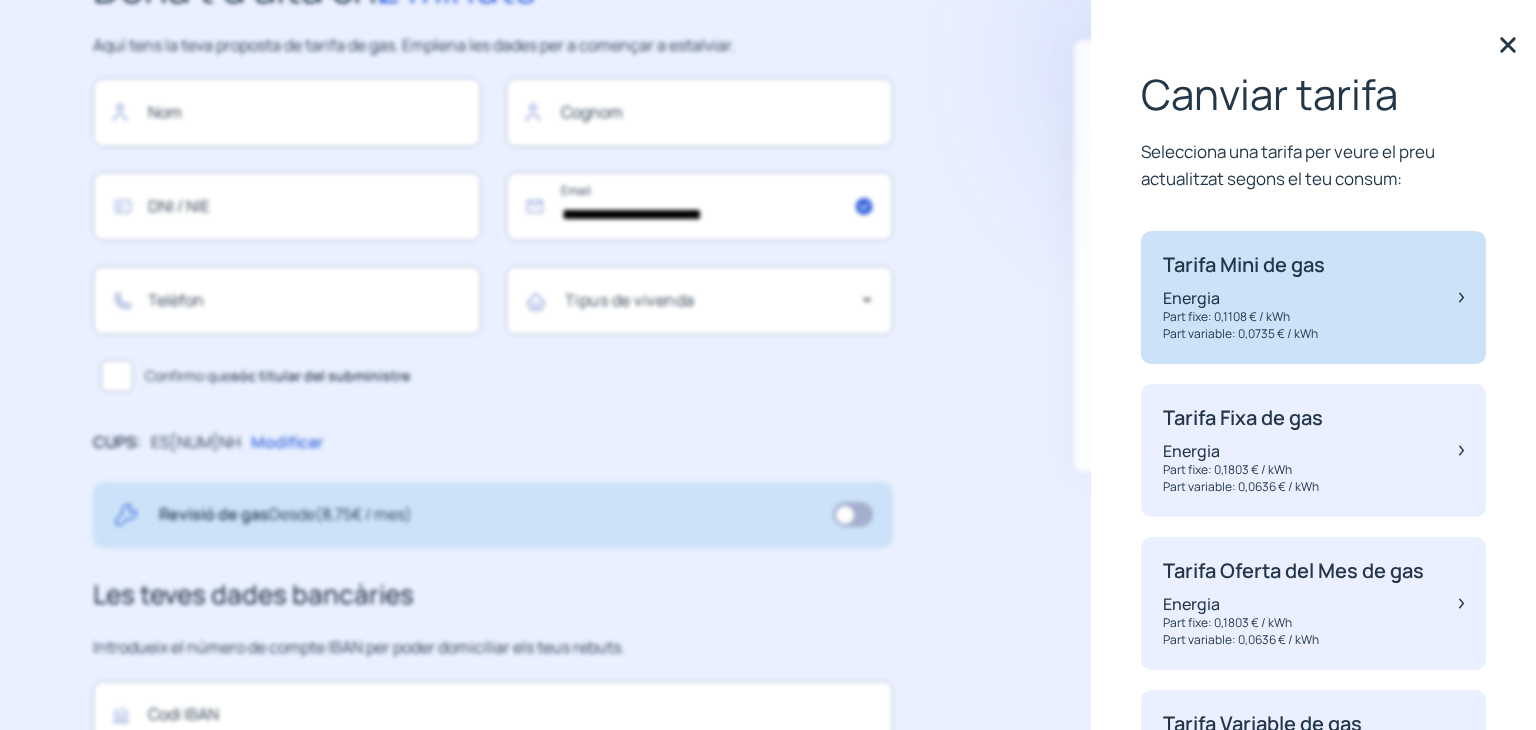 click on "Tarifa Mini de gas Energia Part fixe: 0,1108 € / kWh Part variable: 0,0735 € / kWh" 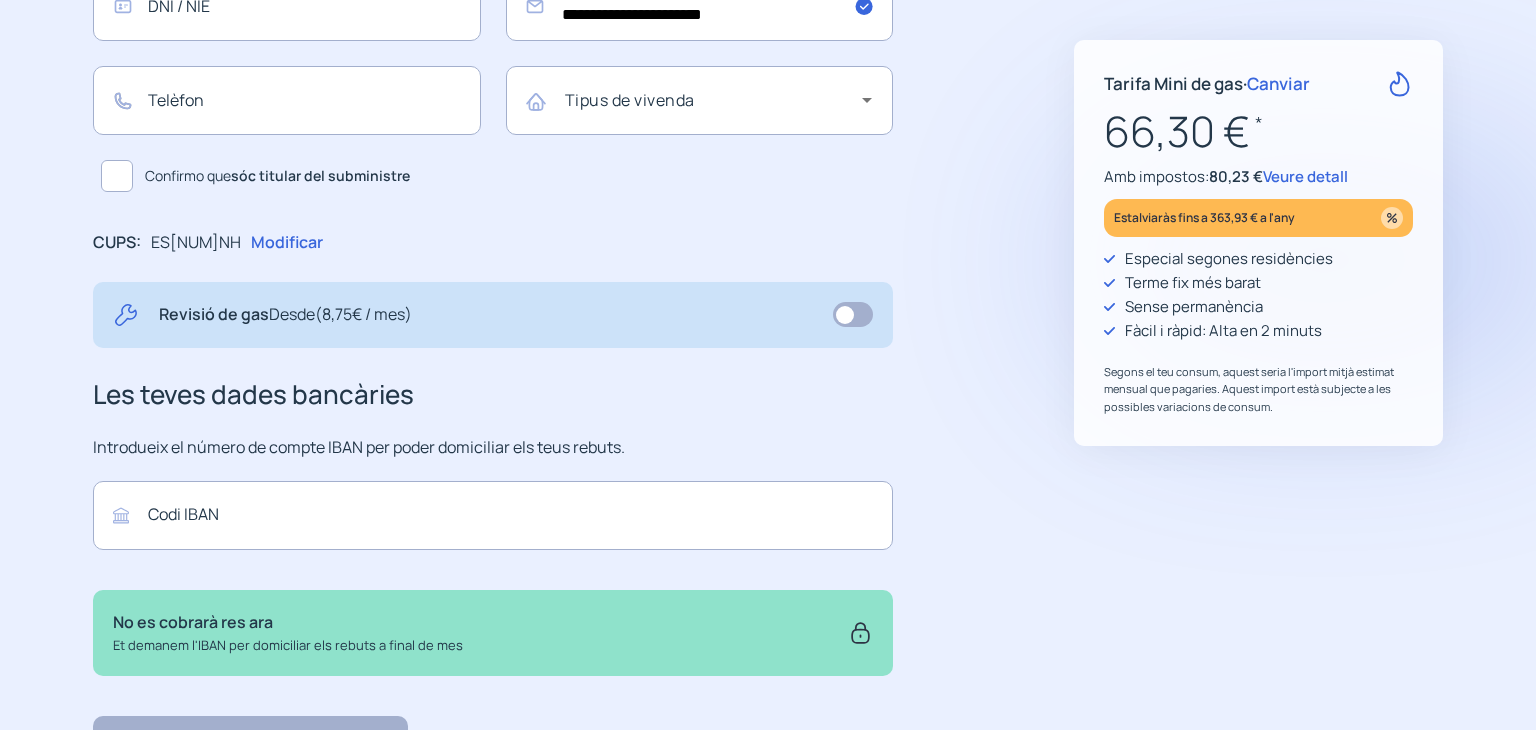 scroll, scrollTop: 0, scrollLeft: 0, axis: both 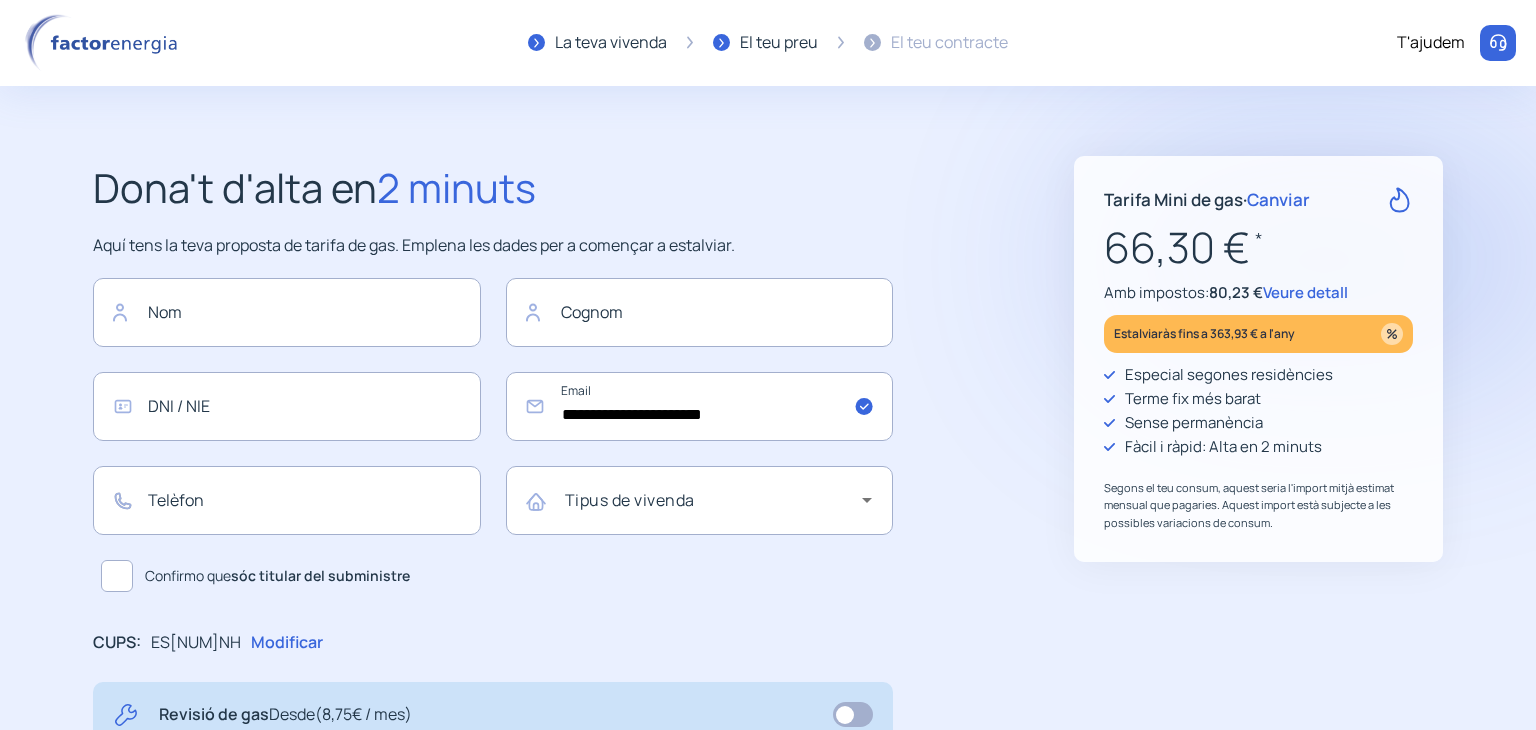 click on "Veure detall" 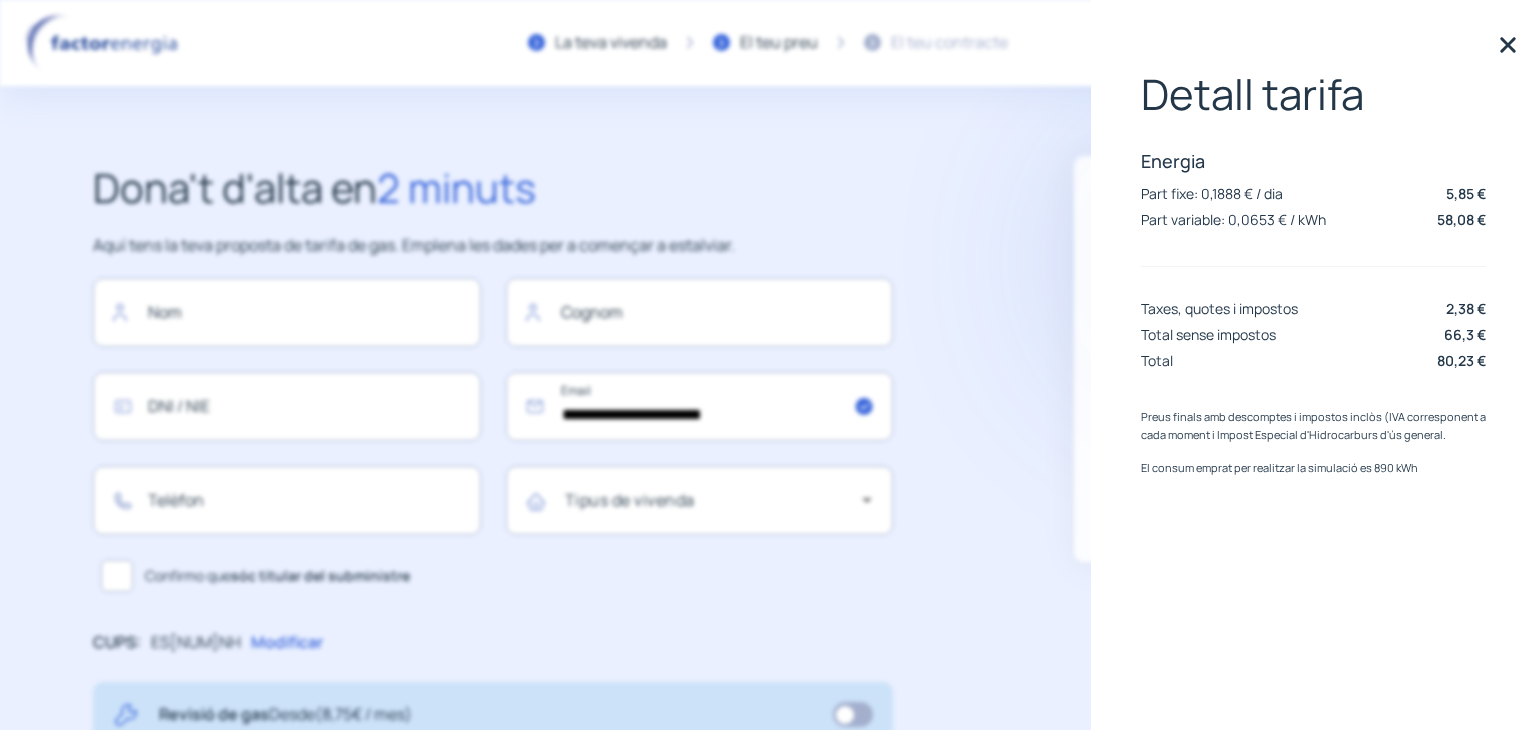 click on "Dona't d'alta en  2 minuts Aquí tens la teva proposta de tarifa de gas. Emplena les dades per a començar a estalviar. [FIRST] [LAST] [DNI] Email [PHONE] Tipus de vivenda Confirmo que  sóc titular del subministre CUPS:  ES[NUM]NH Modificar  Revisió de gas   Desde   ([PRICE] / mes)  Les teves dades bancàries Introdueix el número de compte IBAN per poder domiciliar els teus rebuts. Codi IBAN No es cobrarà res ara Et demanem l'IBAN per domiciliar els rebuts a final de mes Comença a estalviar "Excel·lent servei i atenció al client" "Respecte pel client i varietat de tarifes" "Tot genial i molt ràpid" "Rapidesa i bon tracte al client"" 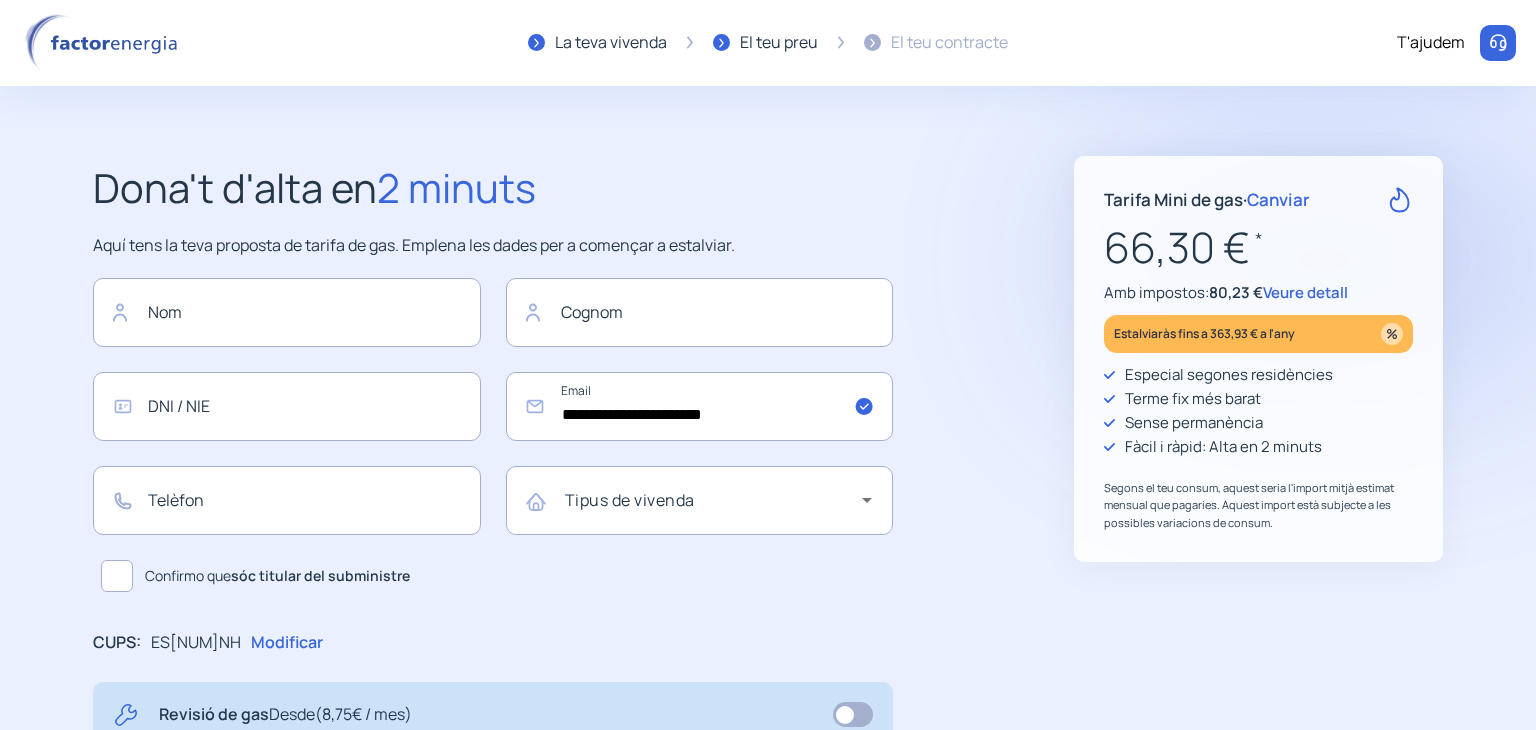 click on "Canviar" 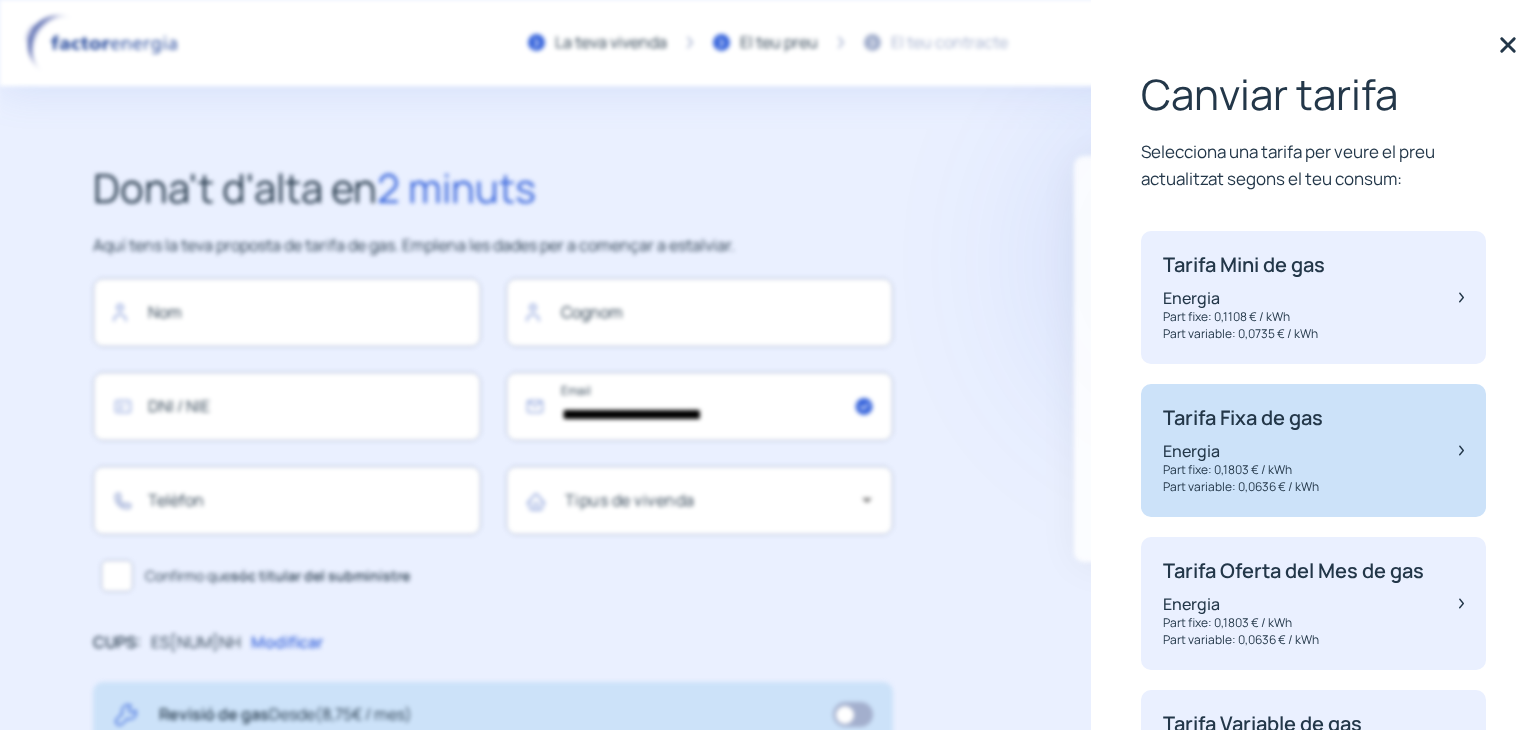 click on "Energia" 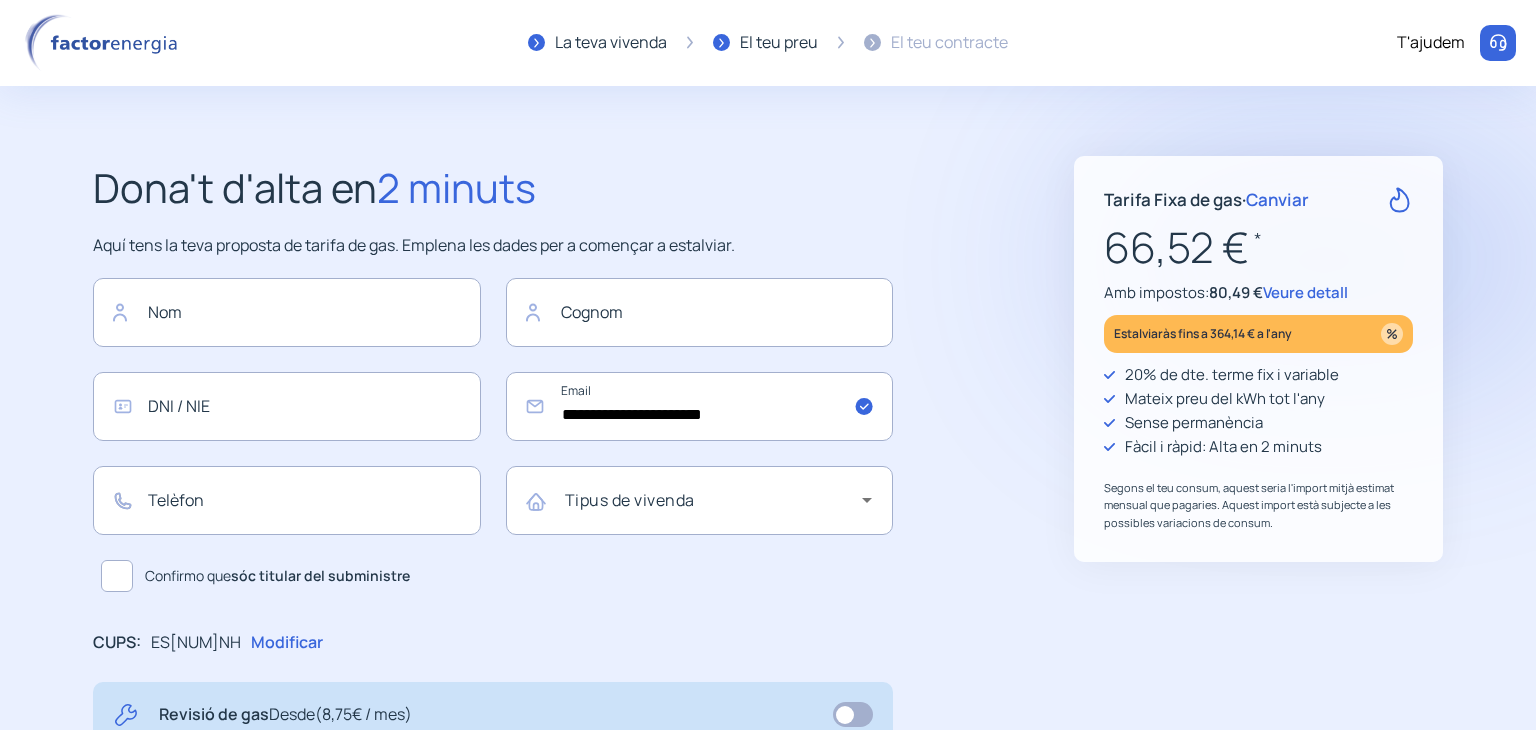 click on "Veure detall" 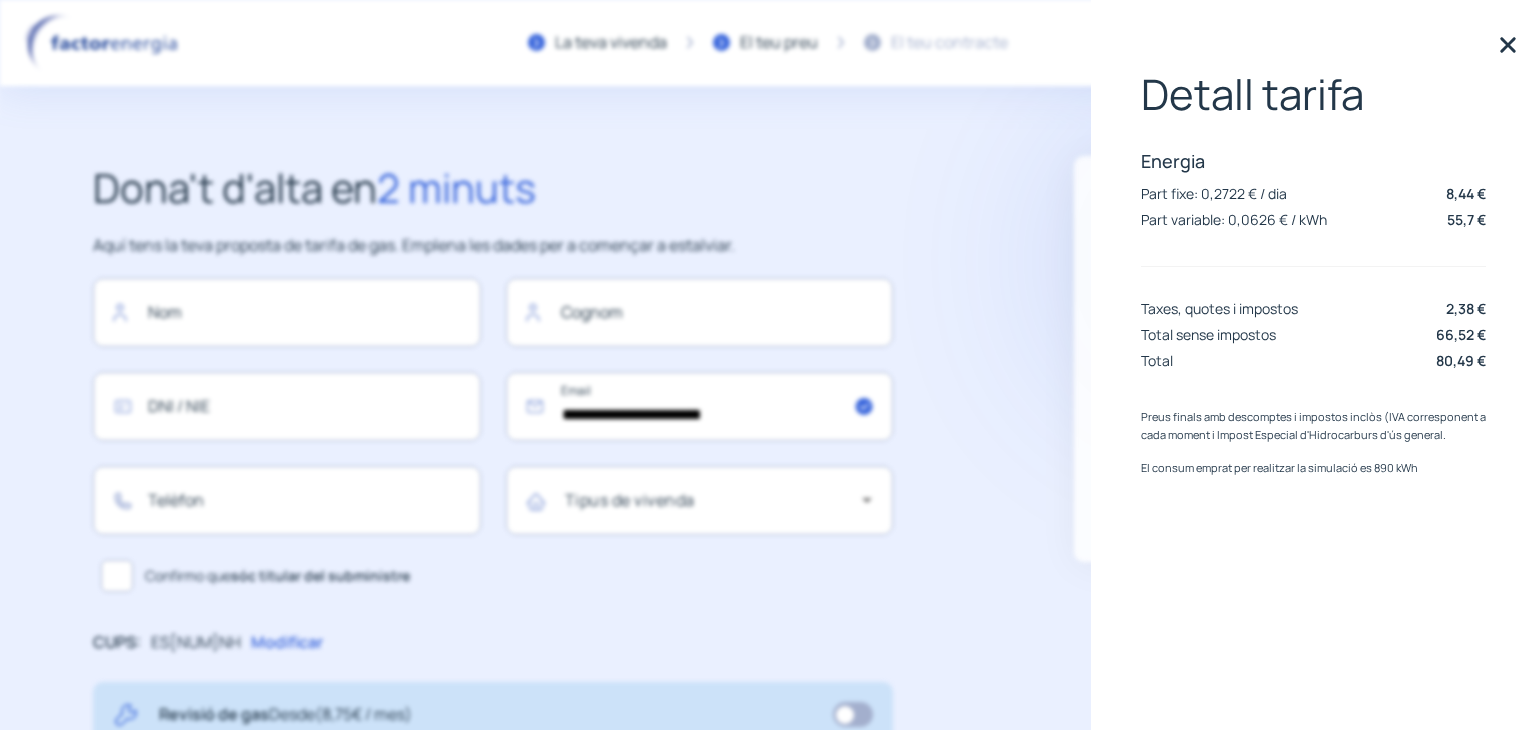 click on "Tarifa Fixa de gas   ·   Canviar  [PRICE]  *  Amb impostos:  [PRICE]  Veure detall Estalviaràs fins a [PRICE] a l'any 20% de dte. terme fix i variable Mateix preu del kWh tot l'any Sense permanència Fàcil i ràpid: Alta en 2 minuts Segons el teu consum, aquest seria l'import mitjà estimat mensual que pagaries. Aquest import està subjecte a les possibles variacions de consum. "Excel·lent servei i atenció al client" "Respecte pel client i varietat de tarifes" "Tot genial i molt ràpid" "Rapidesa i bon tracte al client" Dona't d'alta en  2 minuts Aquí tens la teva proposta de tarifa de gas. Emplena les dades per a començar a estalviar. [FIRST] [LAST] [DNI] Email [PHONE] Tipus de vivenda Confirmo que  sóc titular del subministre CUPS:  ES[NUM]NH Modificar  Revisió de gas   Desde   ([PRICE] / mes)  Les teves dades bancàries Introdueix el número de compte IBAN per poder domiciliar els teus rebuts. Codi IBAN No es cobrarà res ara Comença a estalviar" 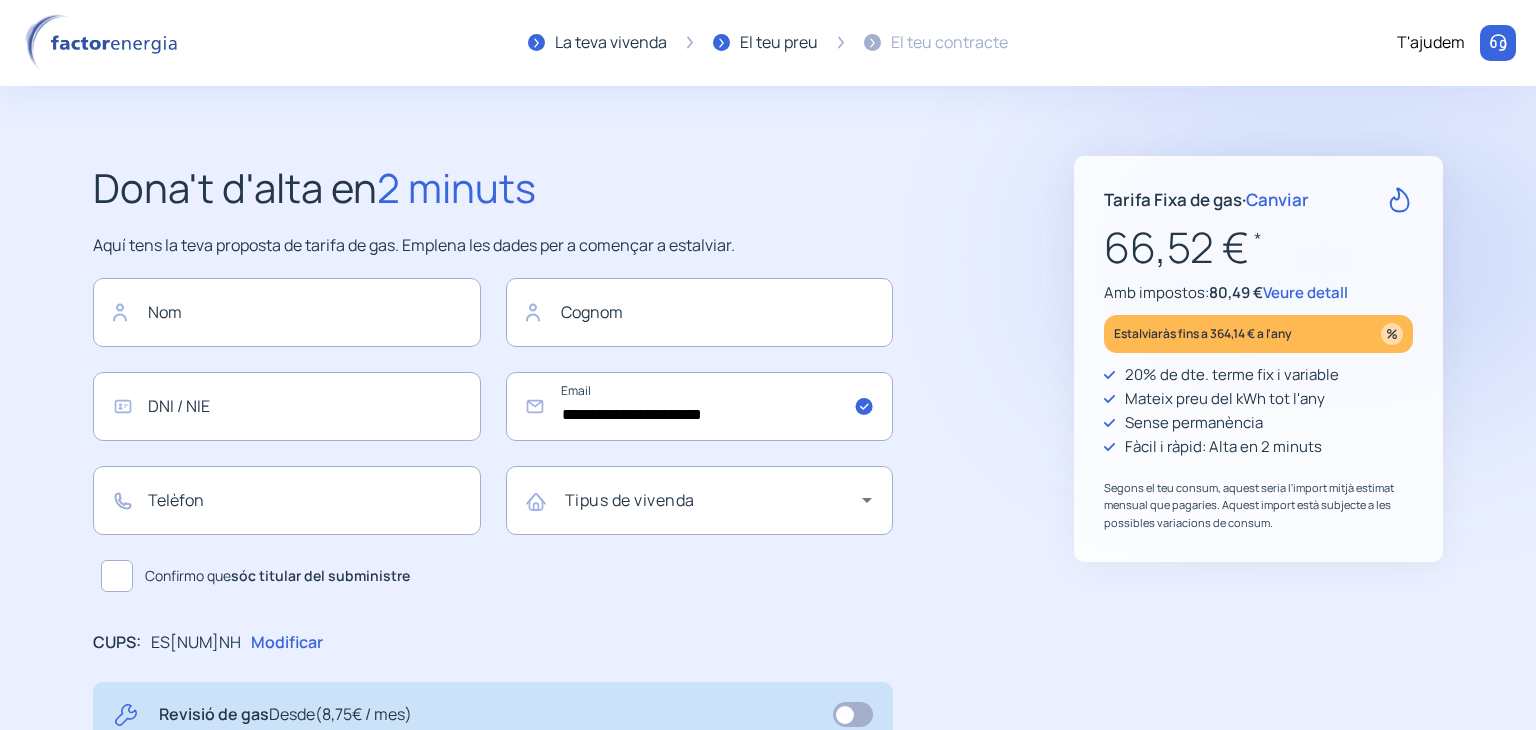 click on "Canviar" 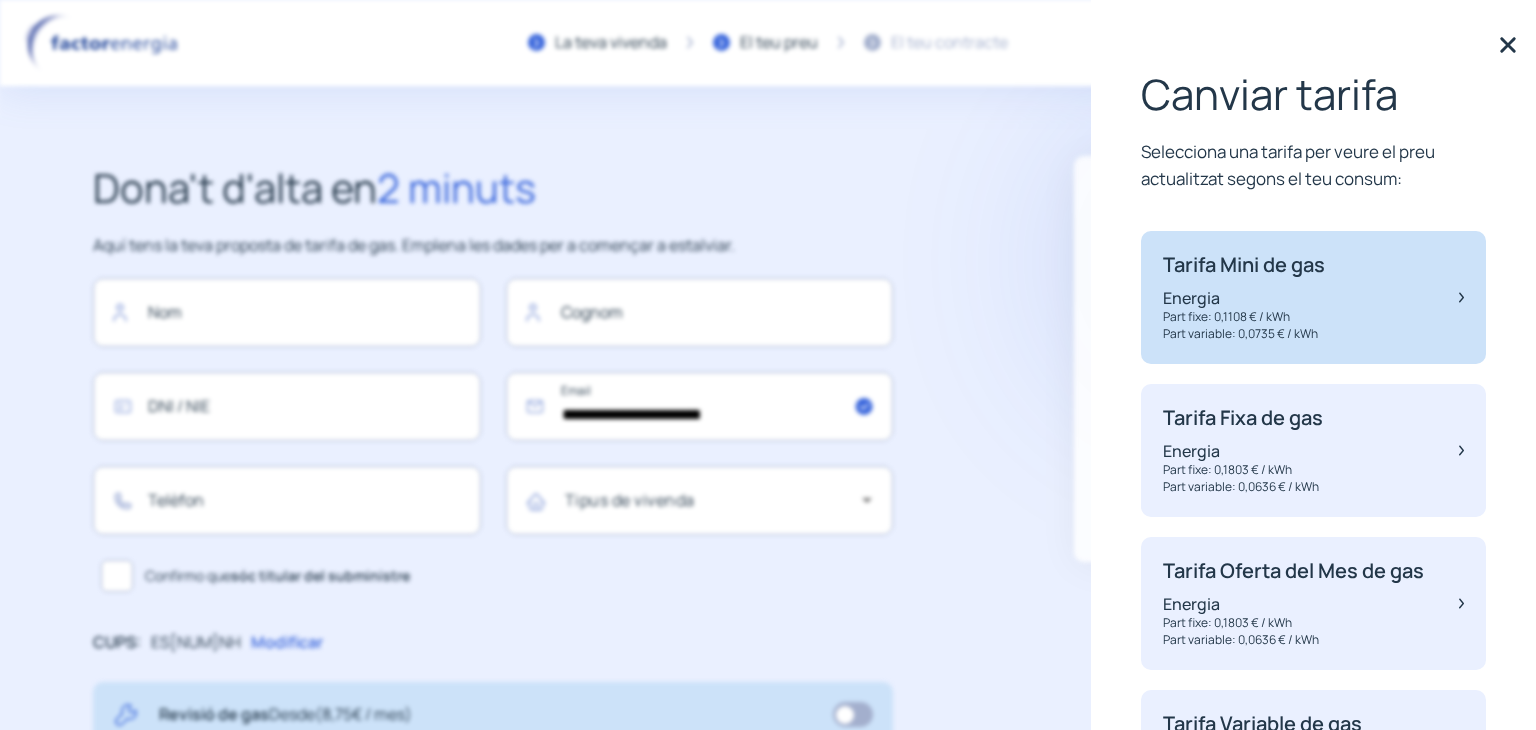 click on "Tarifa Mini de gas Energia Part fixe: 0,1108 € / kWh Part variable: 0,0735 € / kWh" 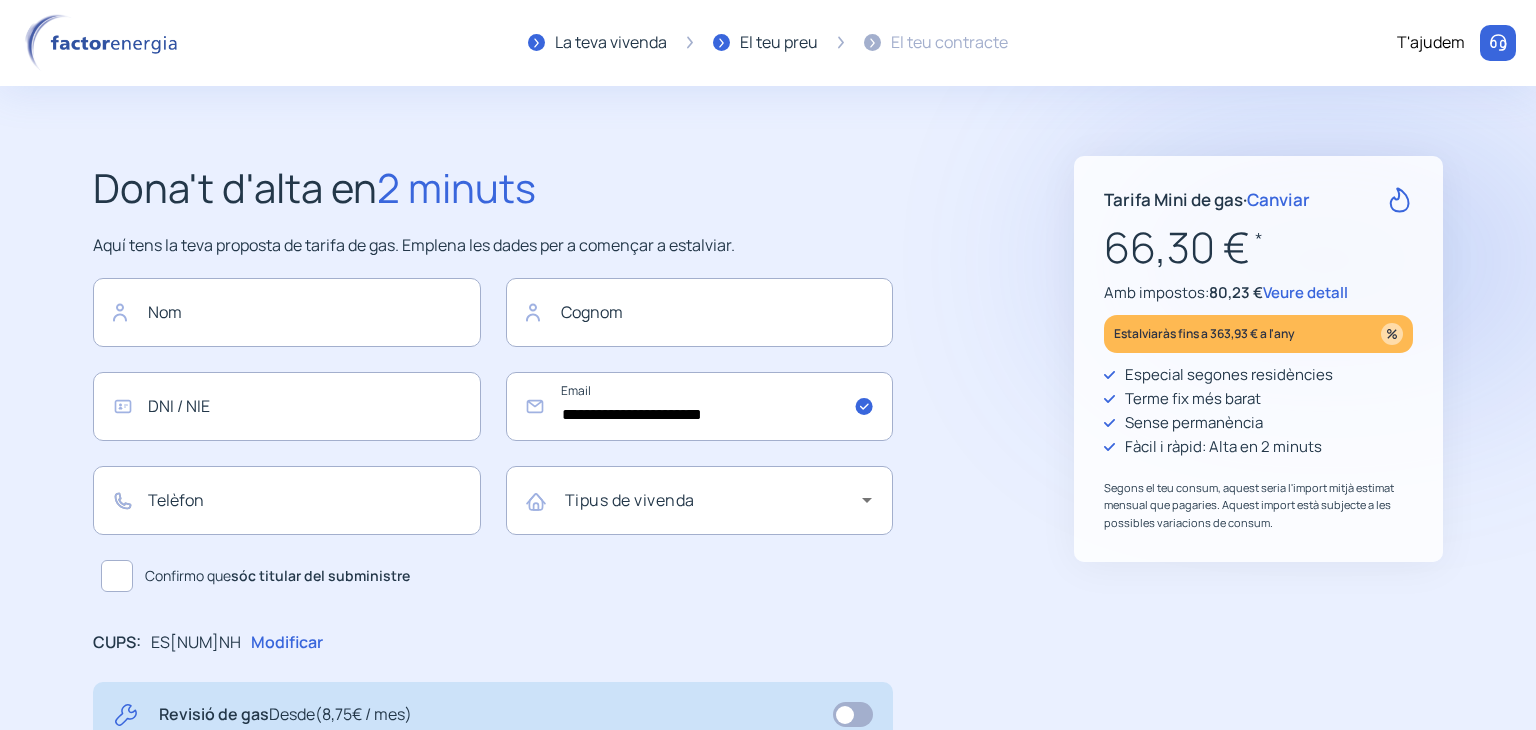 click on "Canviar" 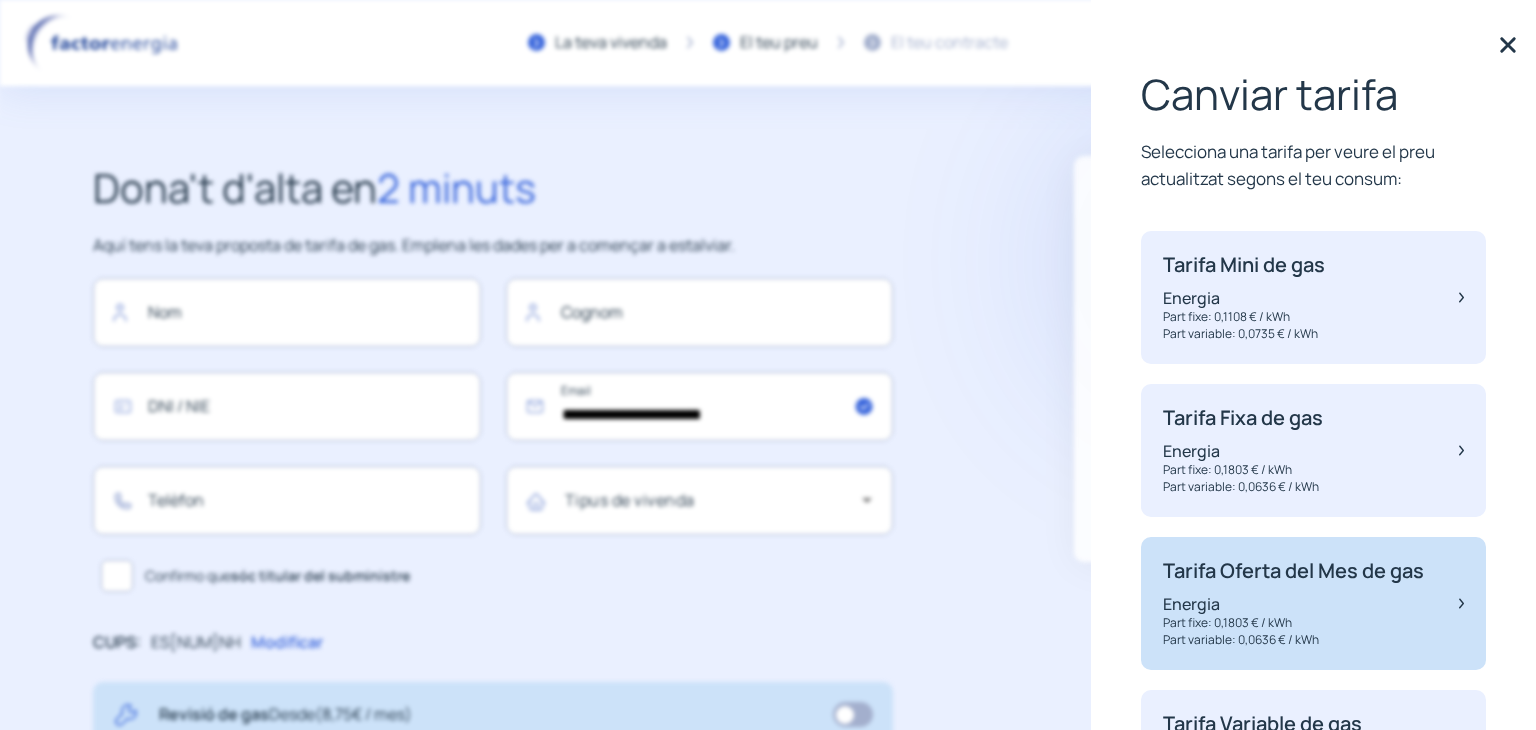 click on "Tarifa Oferta del Mes de gas" 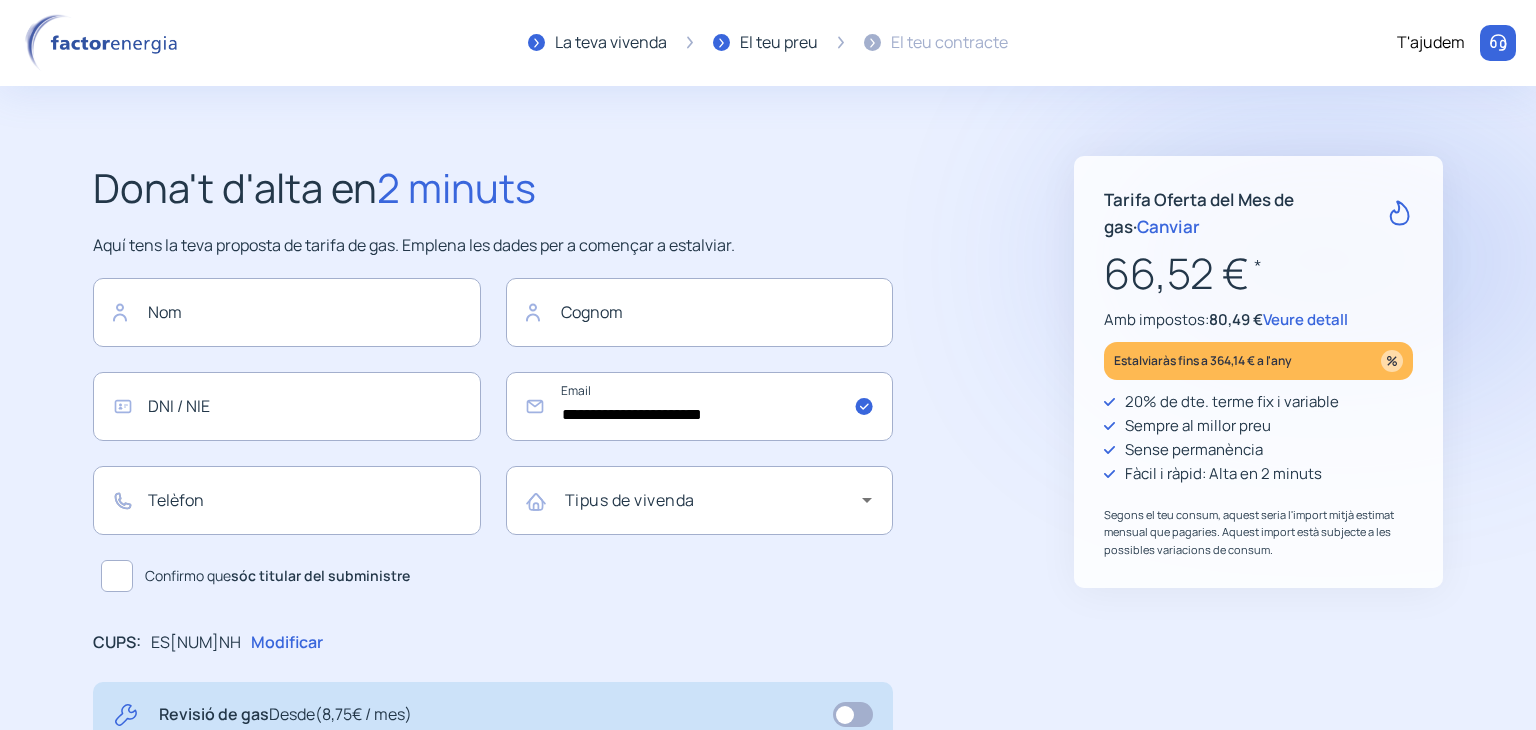 click on "Canviar" 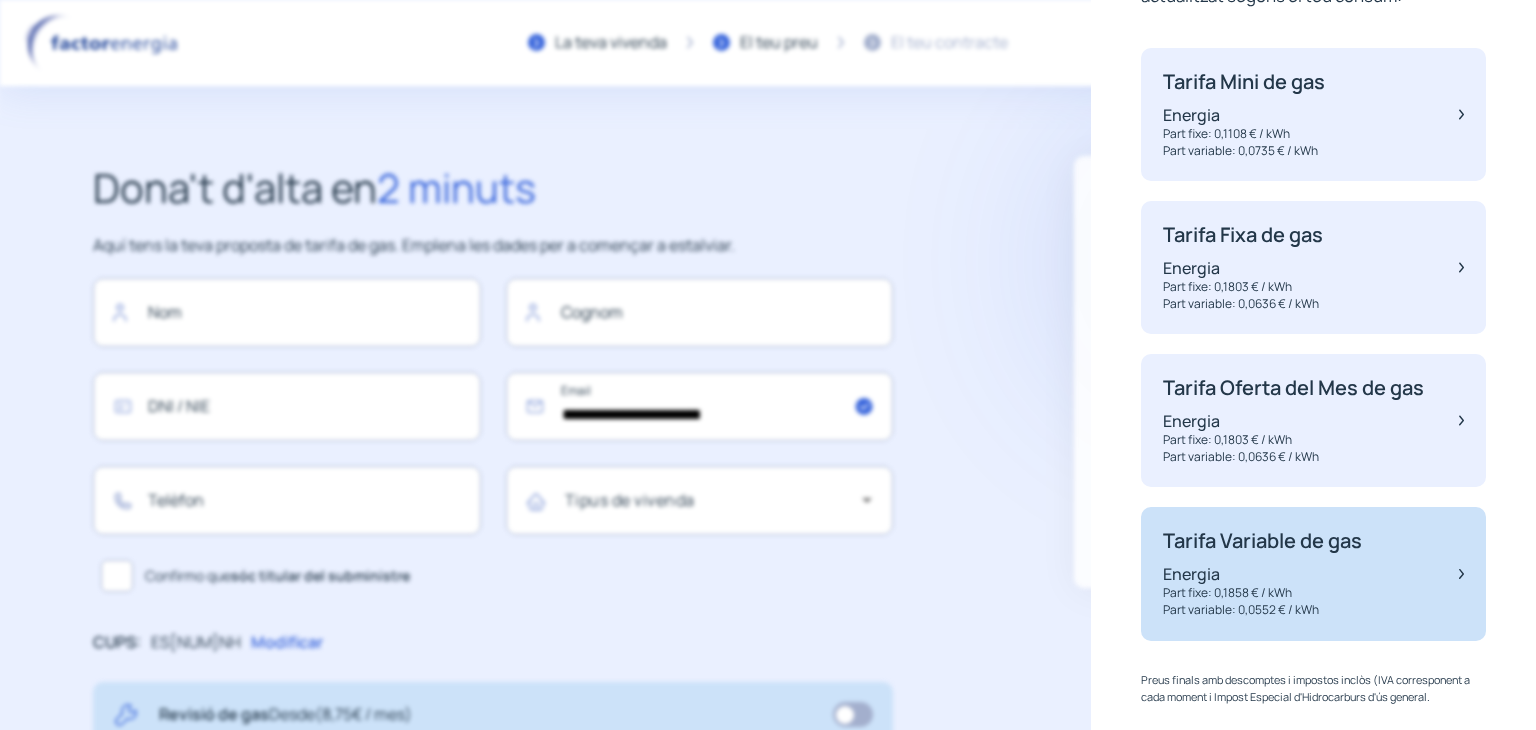 scroll, scrollTop: 274, scrollLeft: 0, axis: vertical 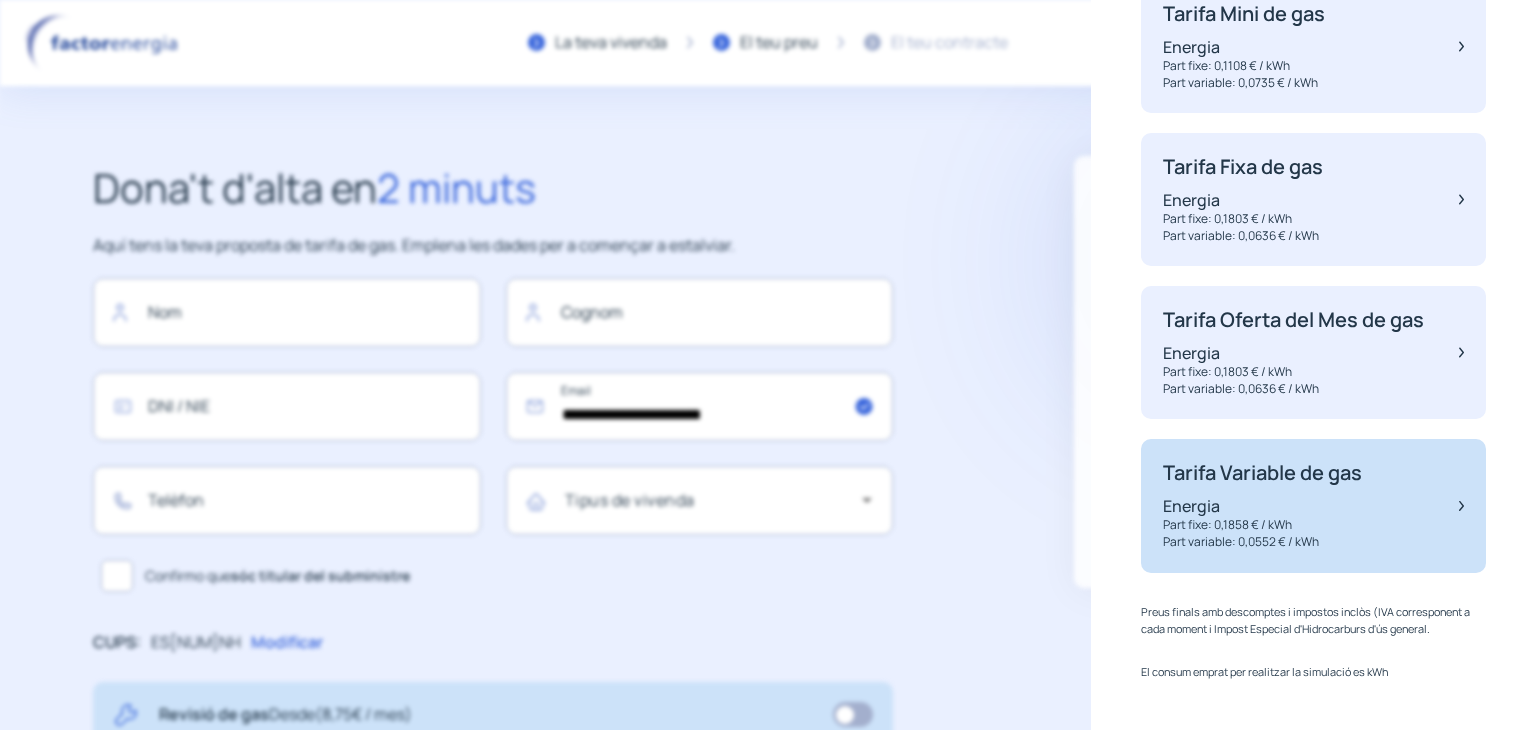 click on "Energia" 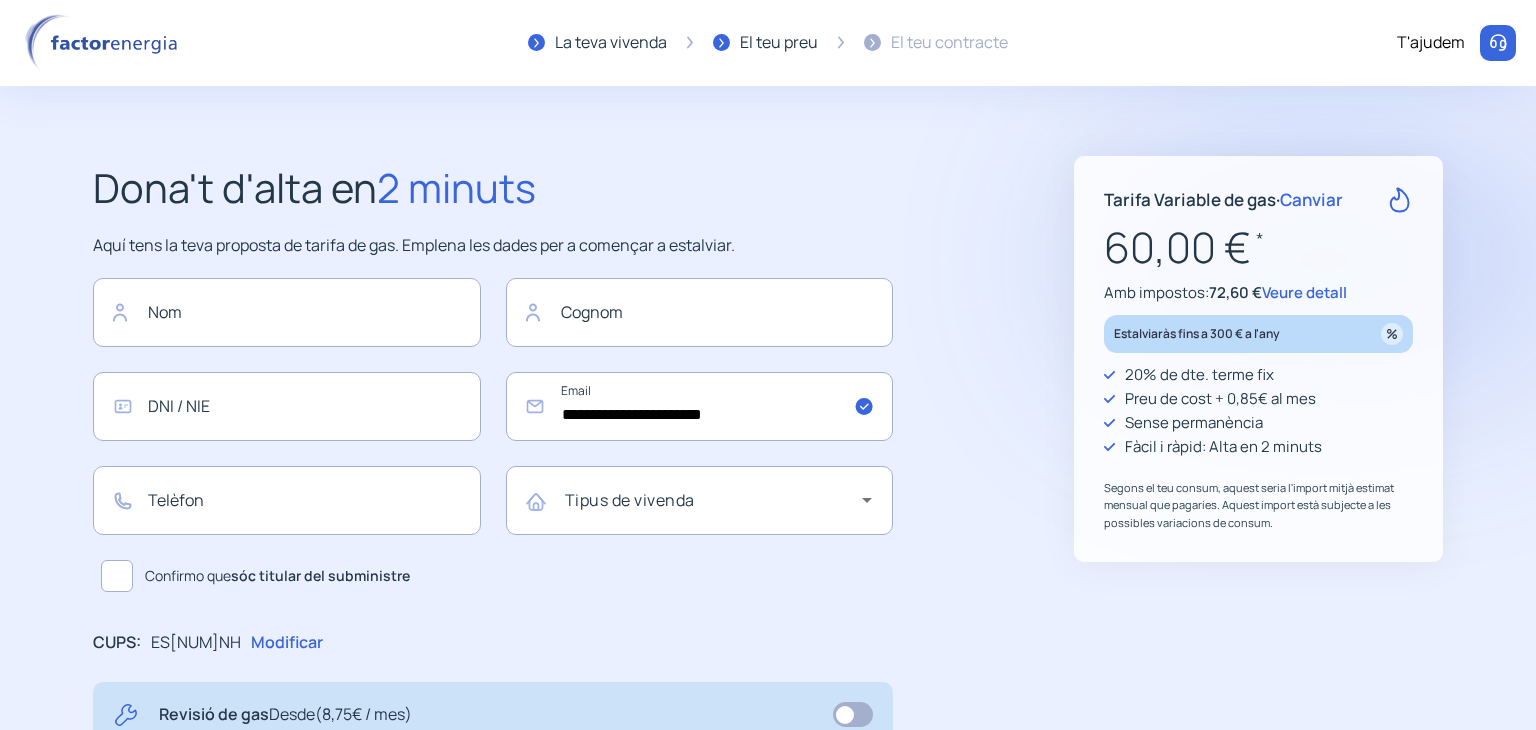 click on "Veure detall" 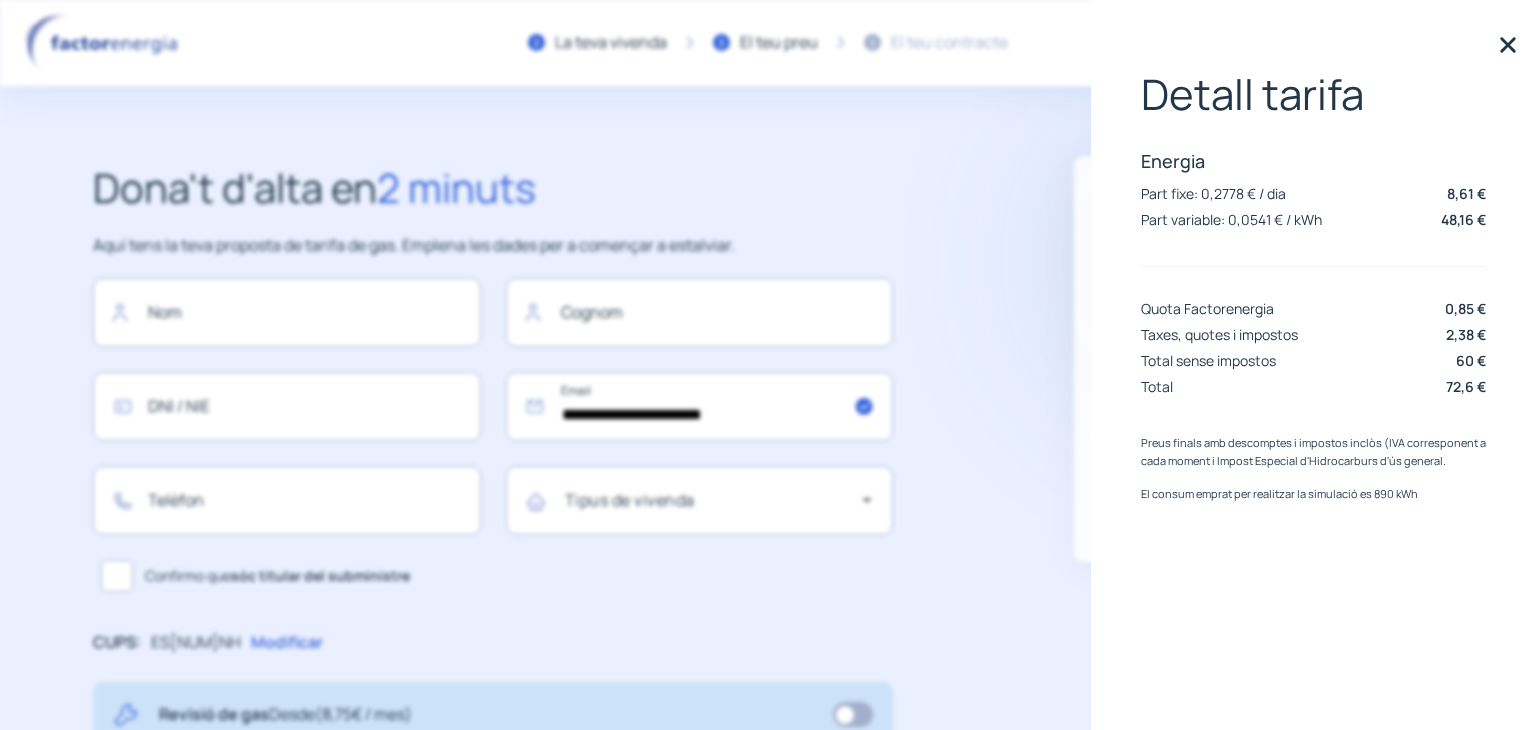 click 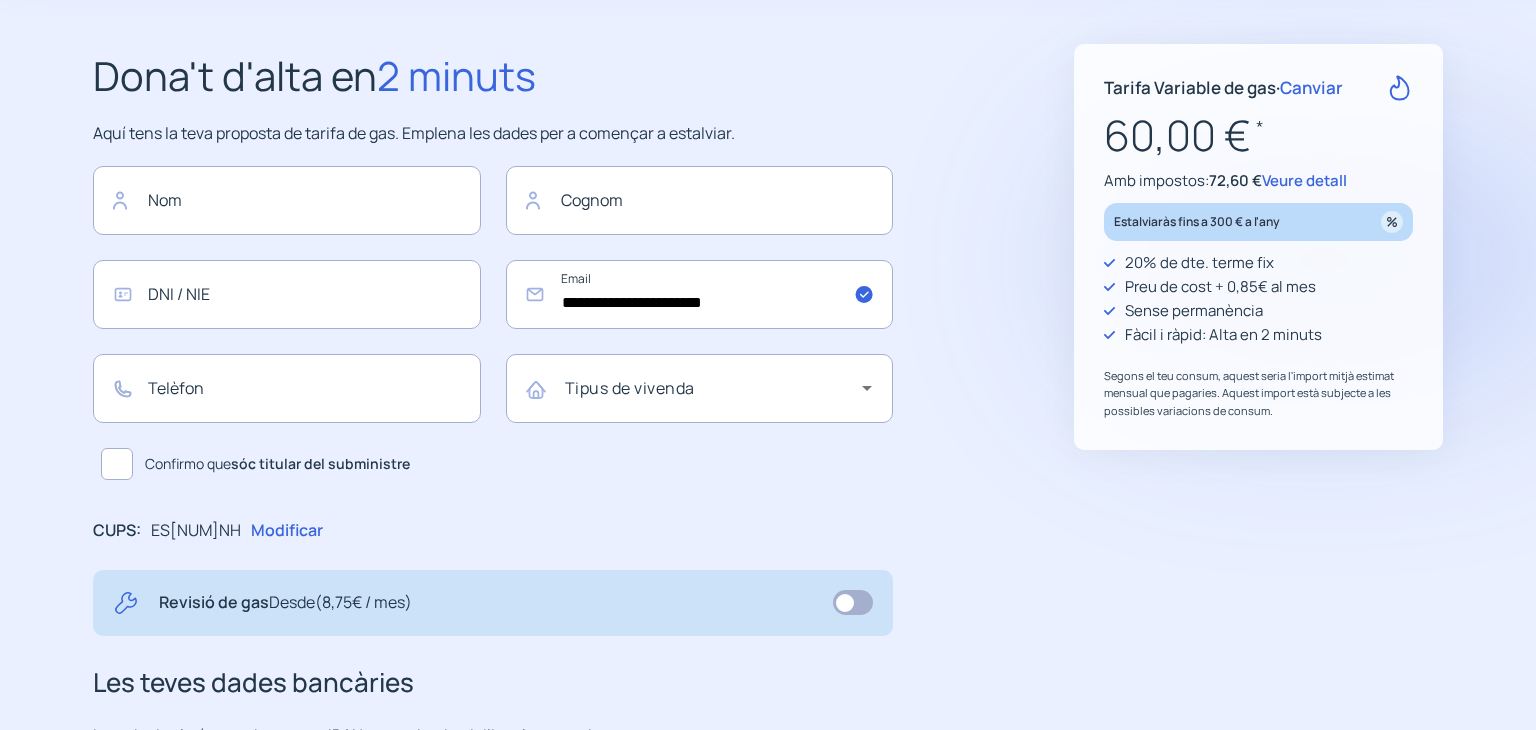 scroll, scrollTop: 0, scrollLeft: 0, axis: both 